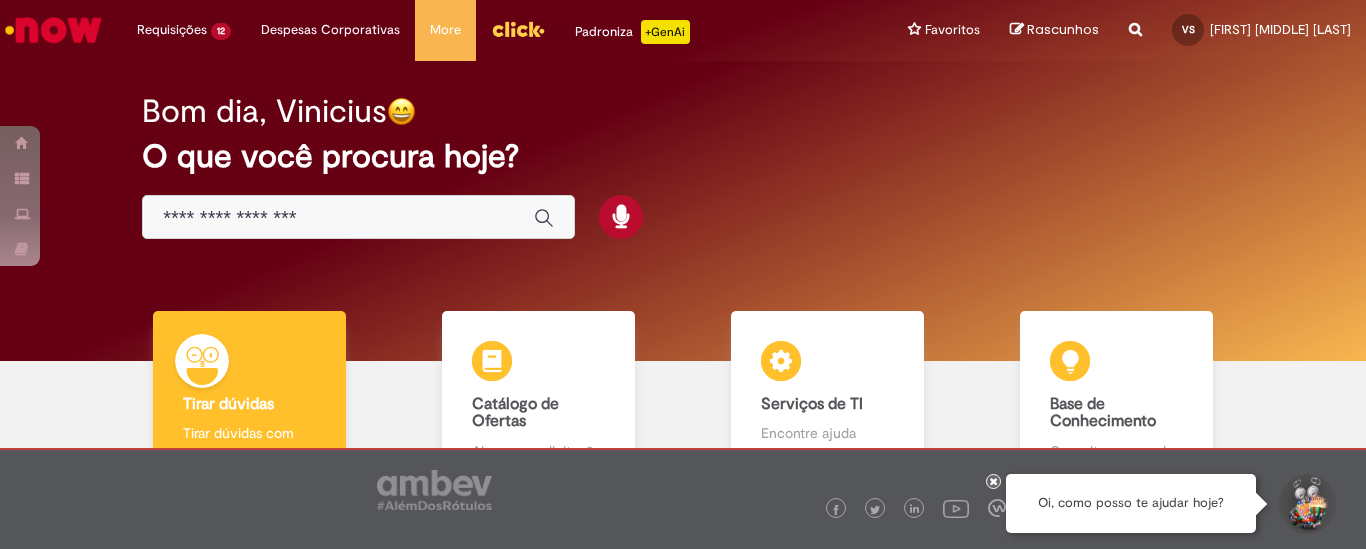scroll, scrollTop: 0, scrollLeft: 0, axis: both 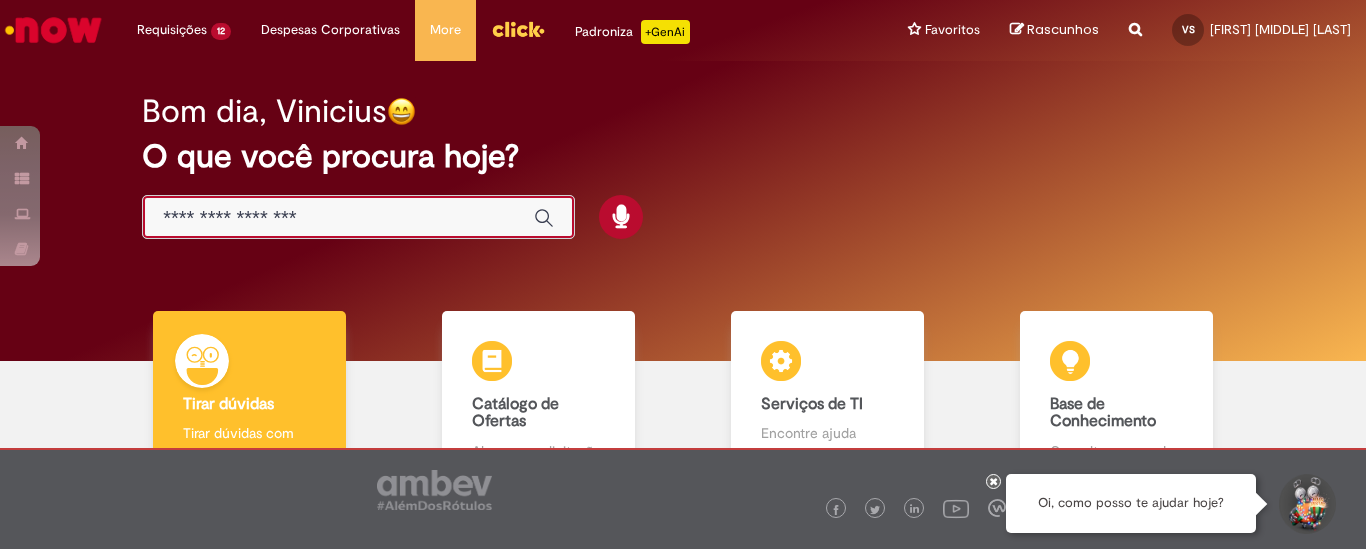 click at bounding box center (338, 218) 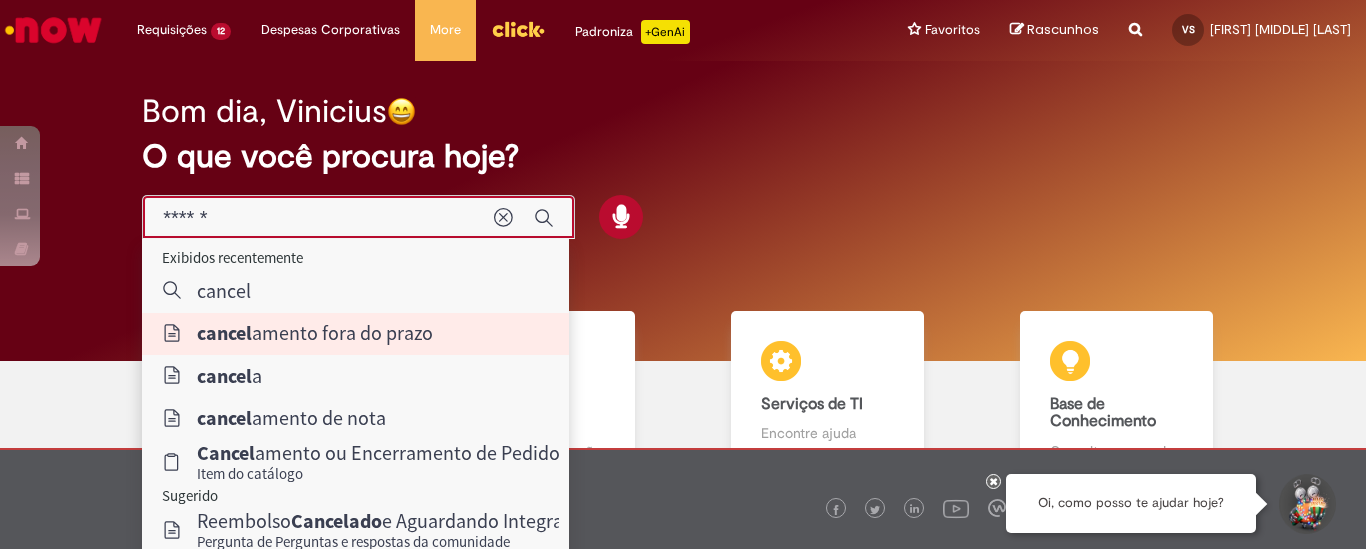 type on "**********" 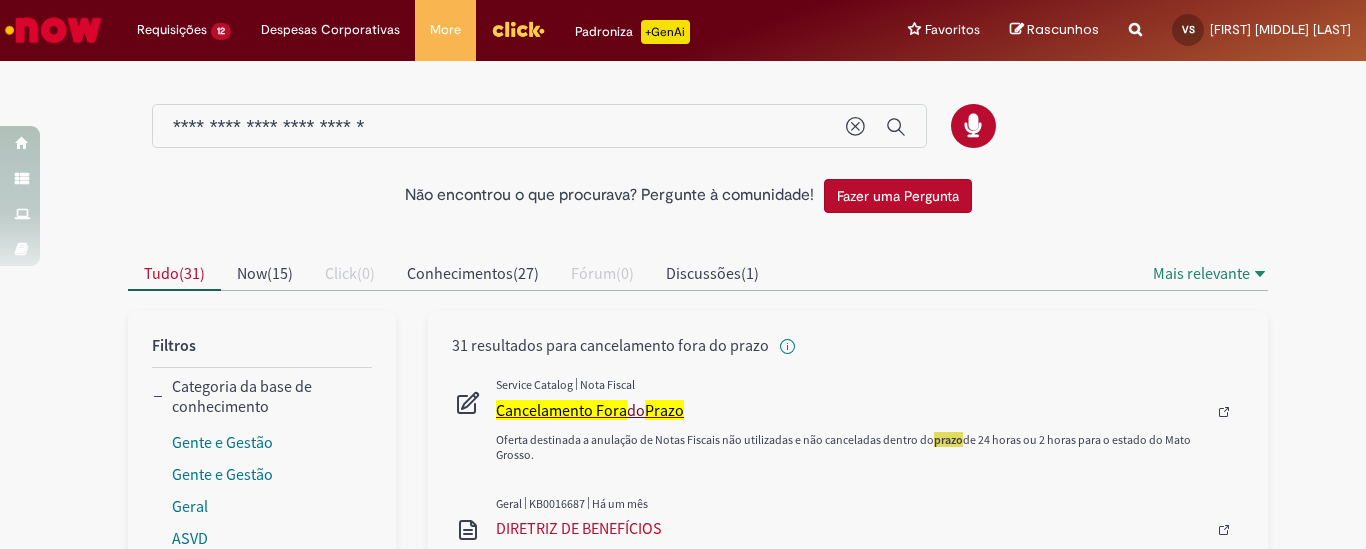 click on "Cancelamento Fora" at bounding box center (561, 410) 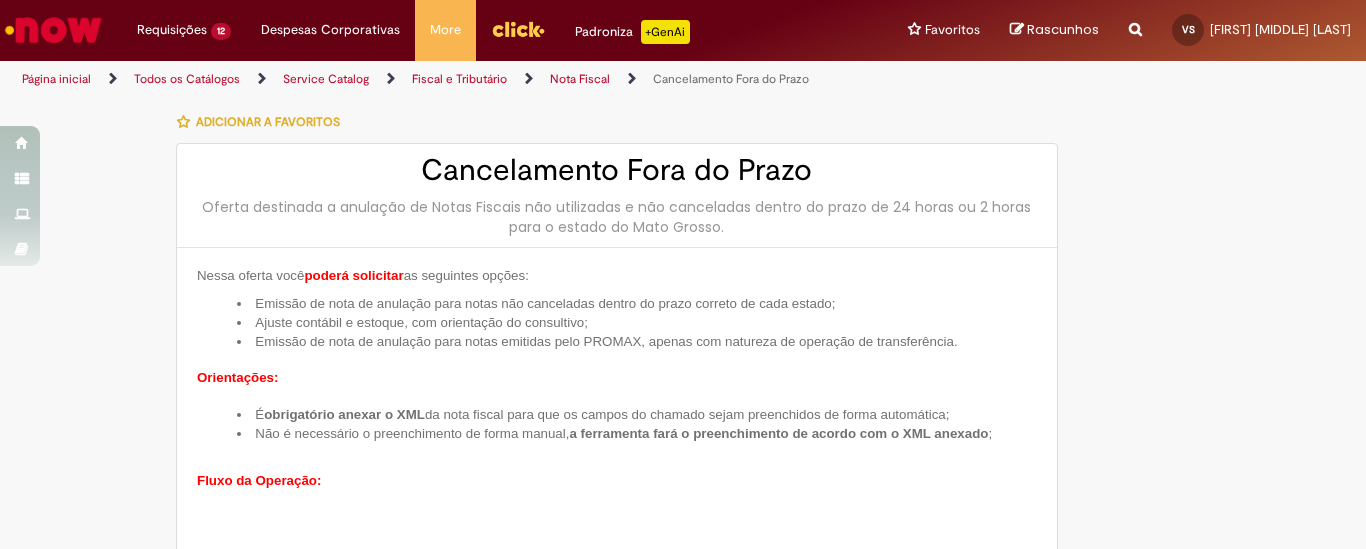 type on "********" 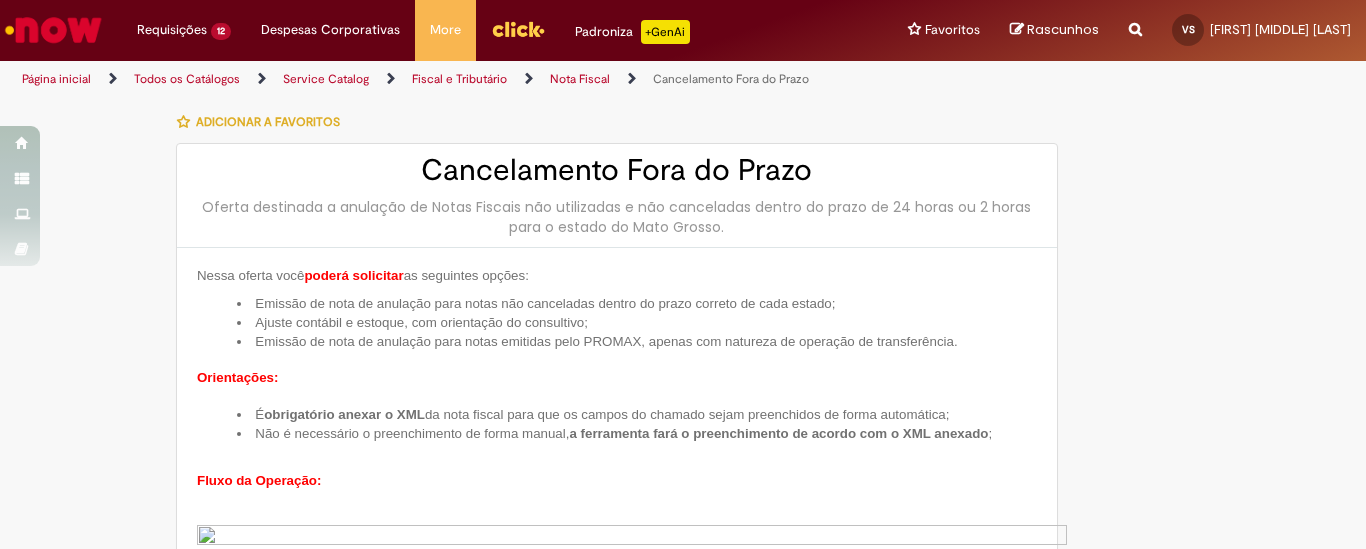 type on "**********" 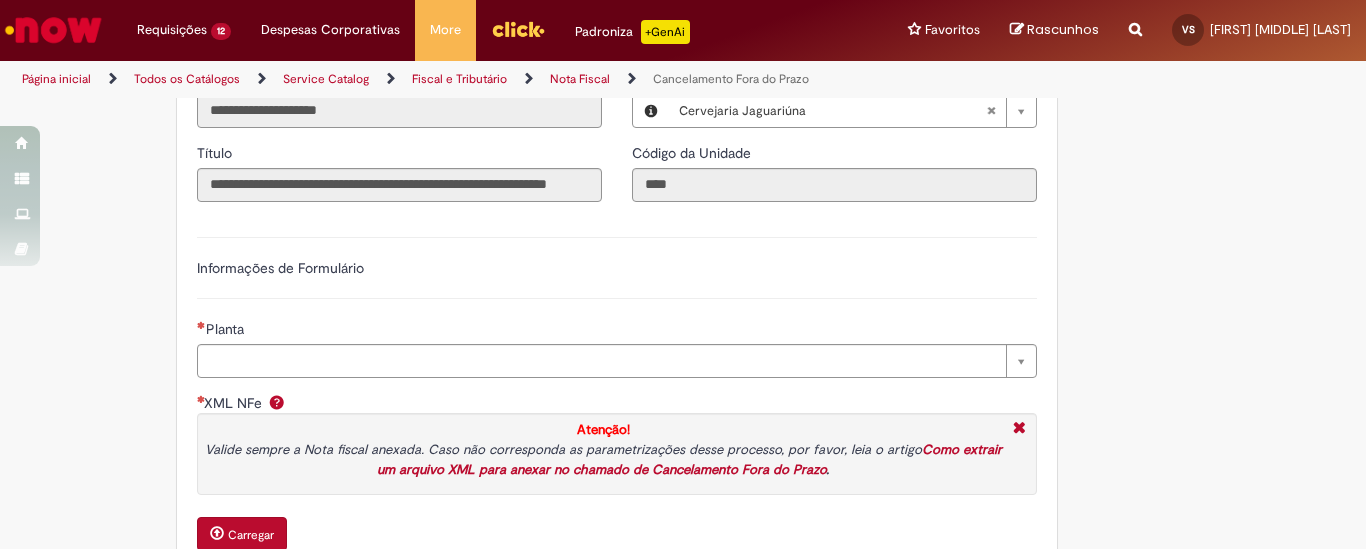 scroll, scrollTop: 1750, scrollLeft: 0, axis: vertical 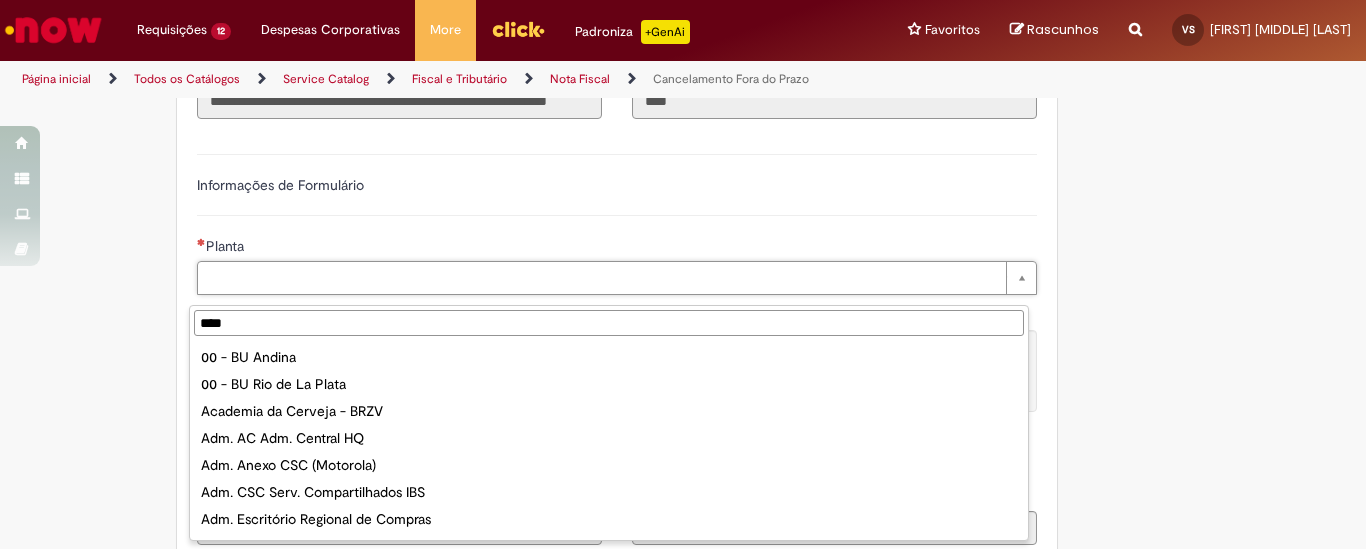 type on "*****" 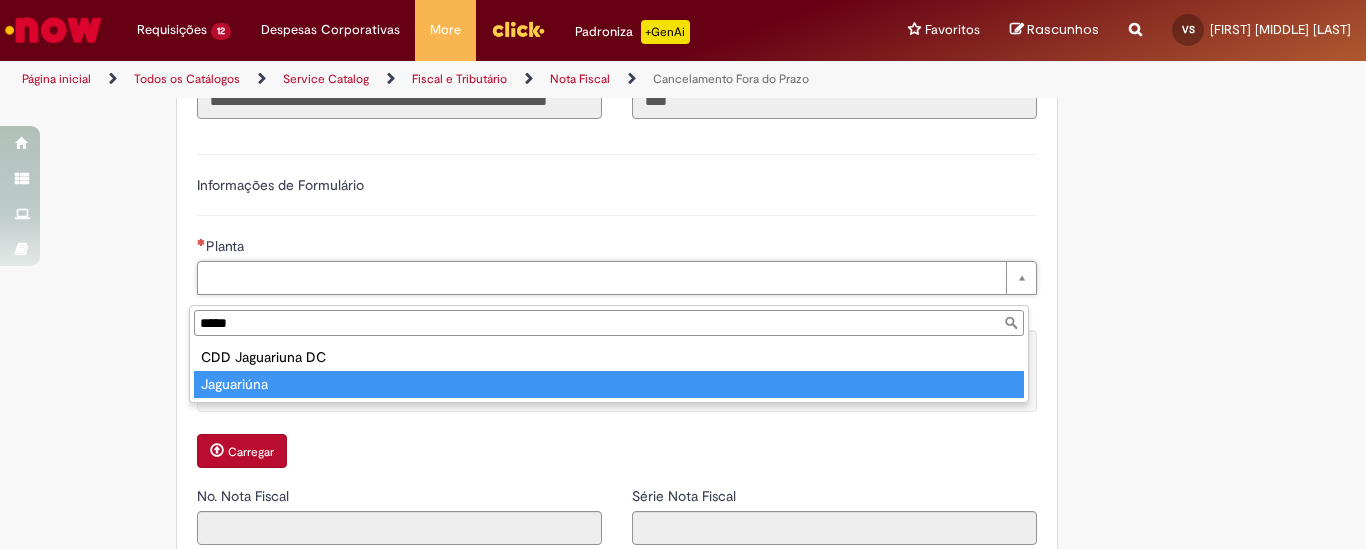 type on "**********" 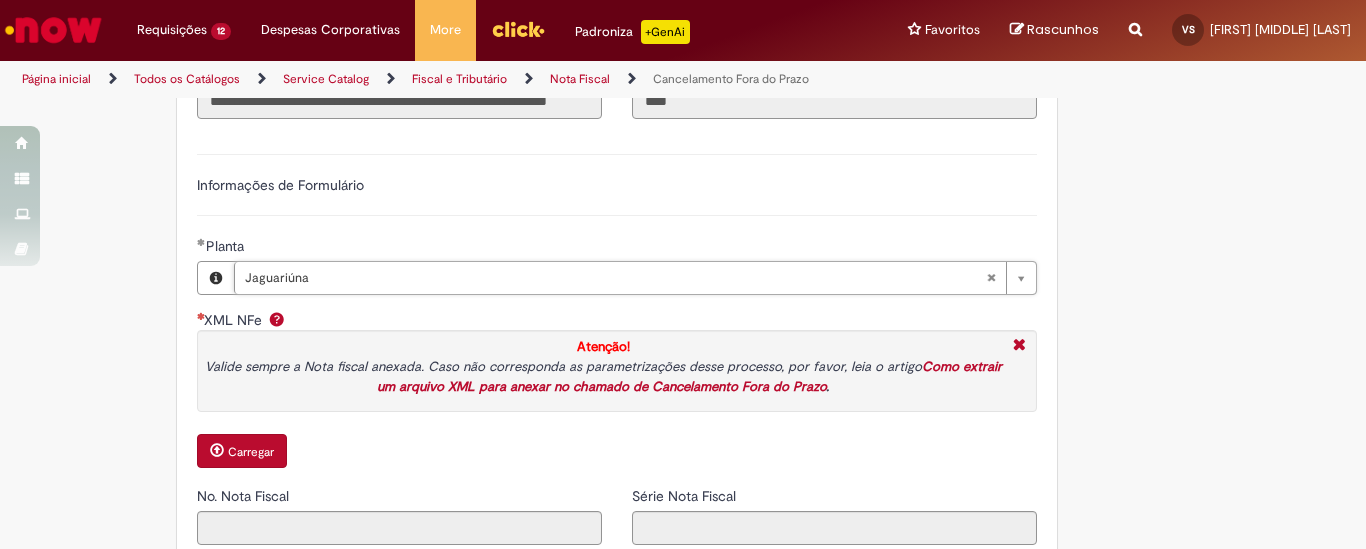 scroll, scrollTop: 1833, scrollLeft: 0, axis: vertical 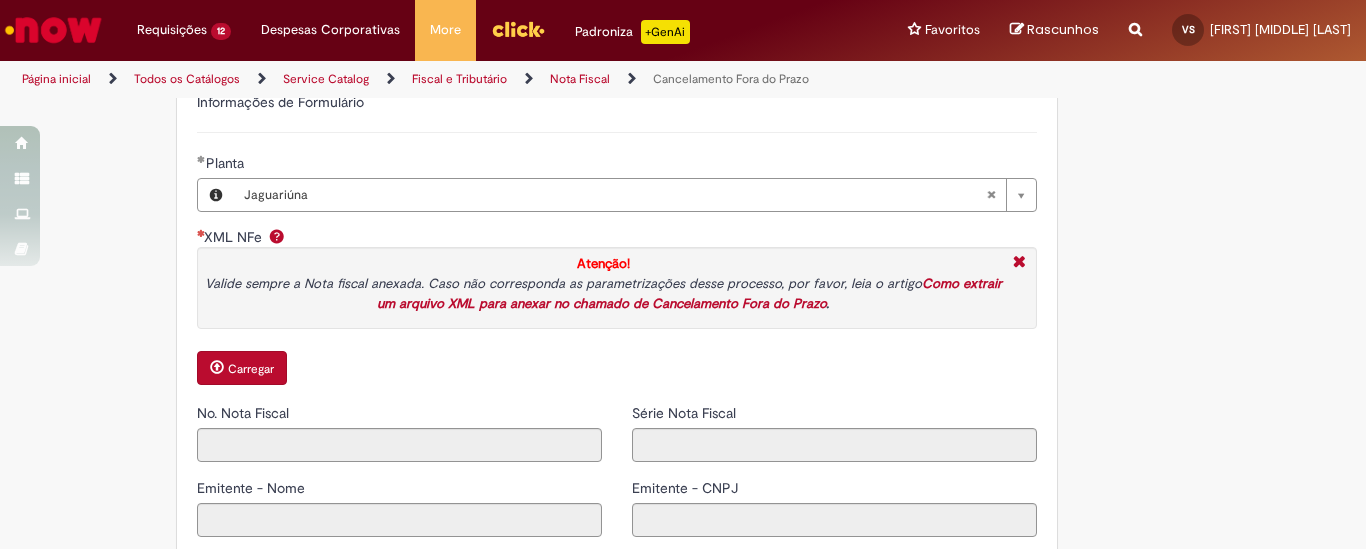 click on "Carregar" at bounding box center [251, 369] 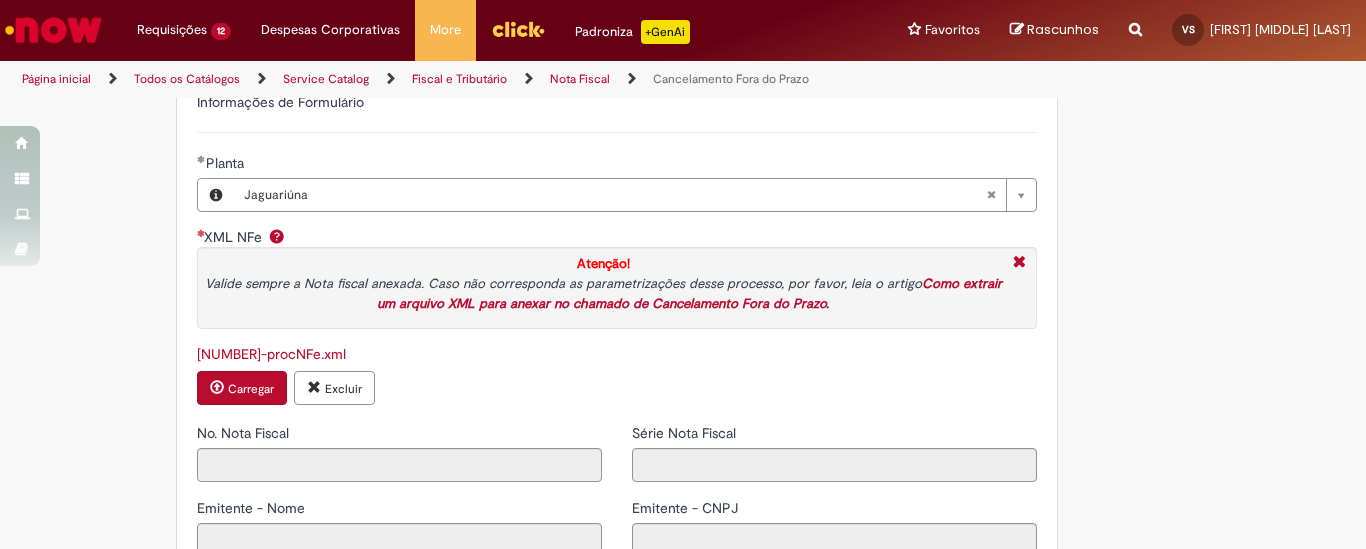 type on "*******" 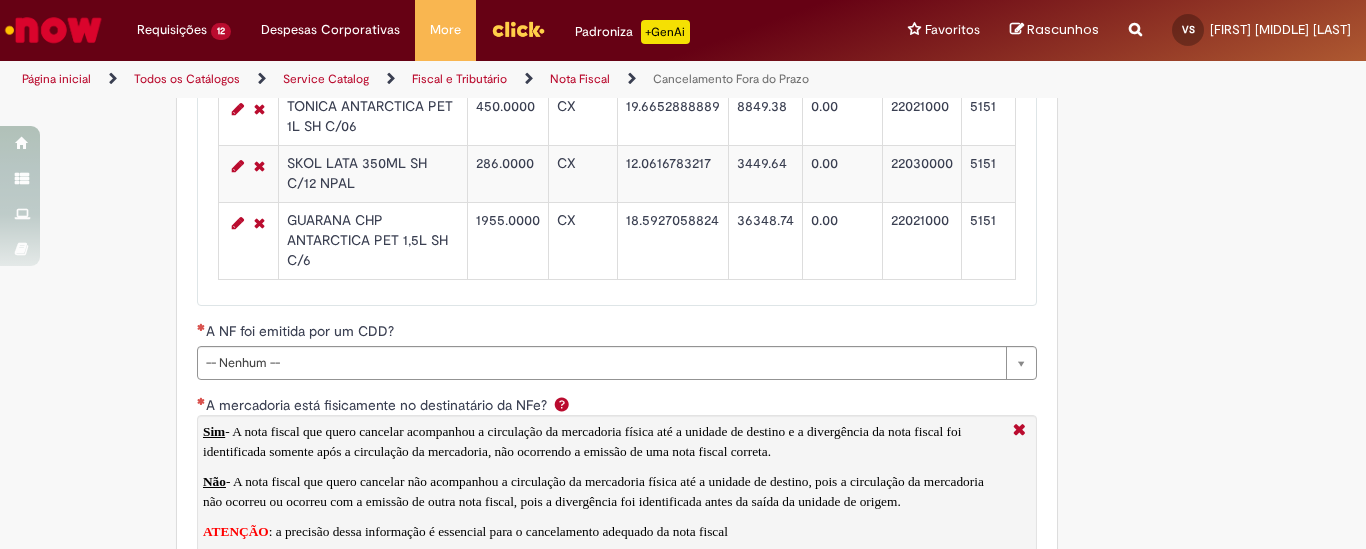 scroll, scrollTop: 2833, scrollLeft: 0, axis: vertical 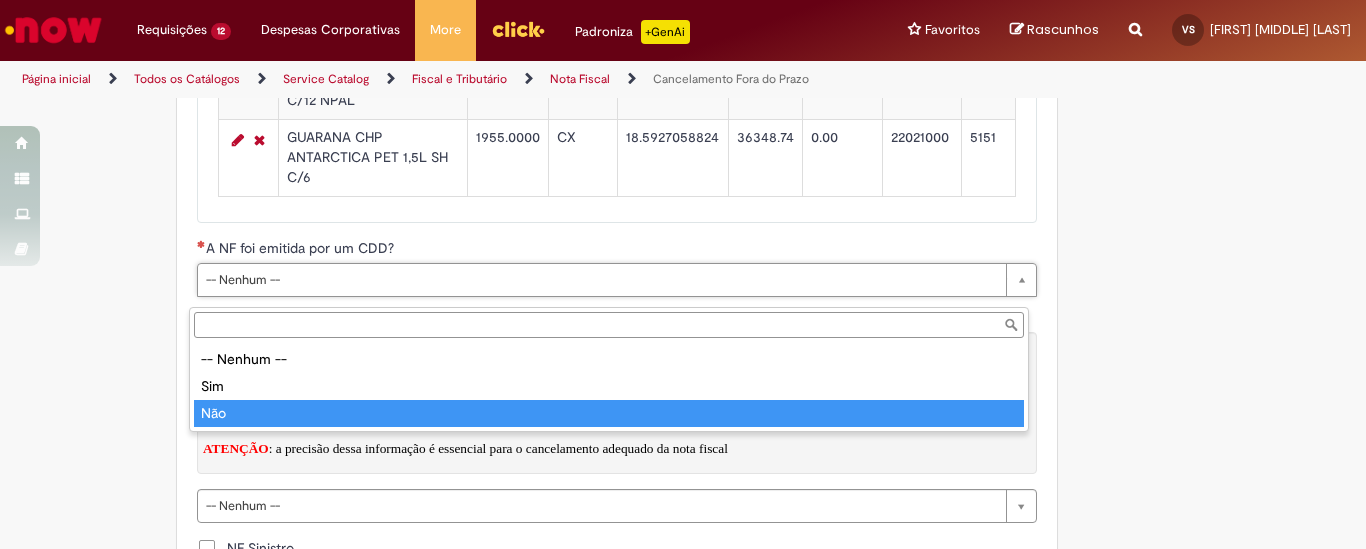 type on "***" 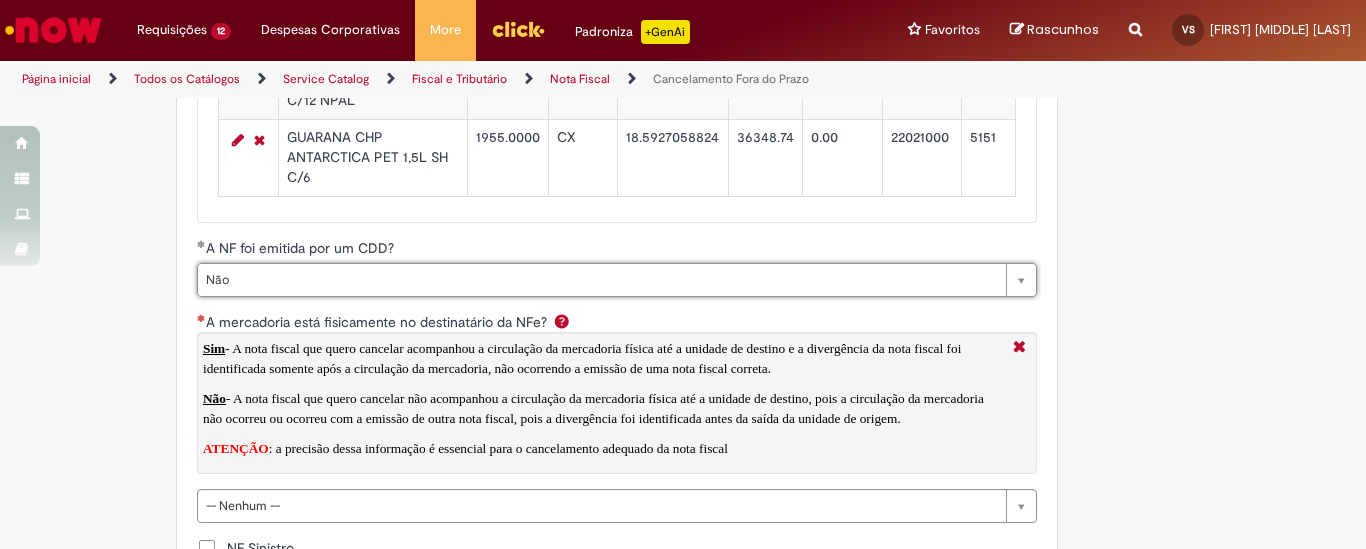 scroll, scrollTop: 3083, scrollLeft: 0, axis: vertical 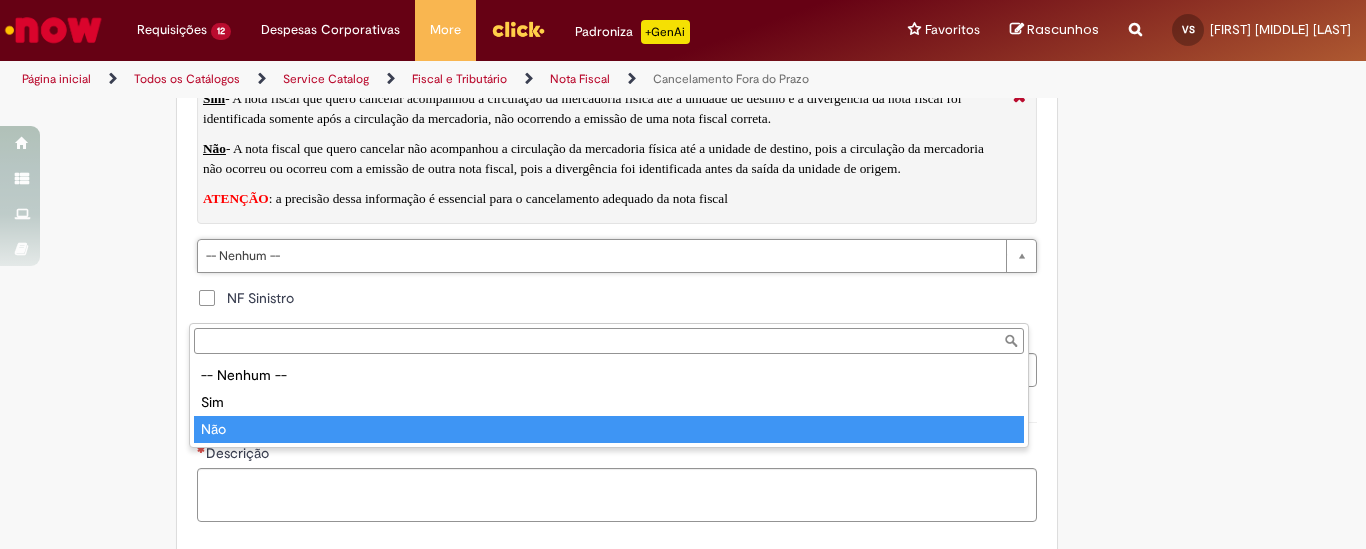 type on "***" 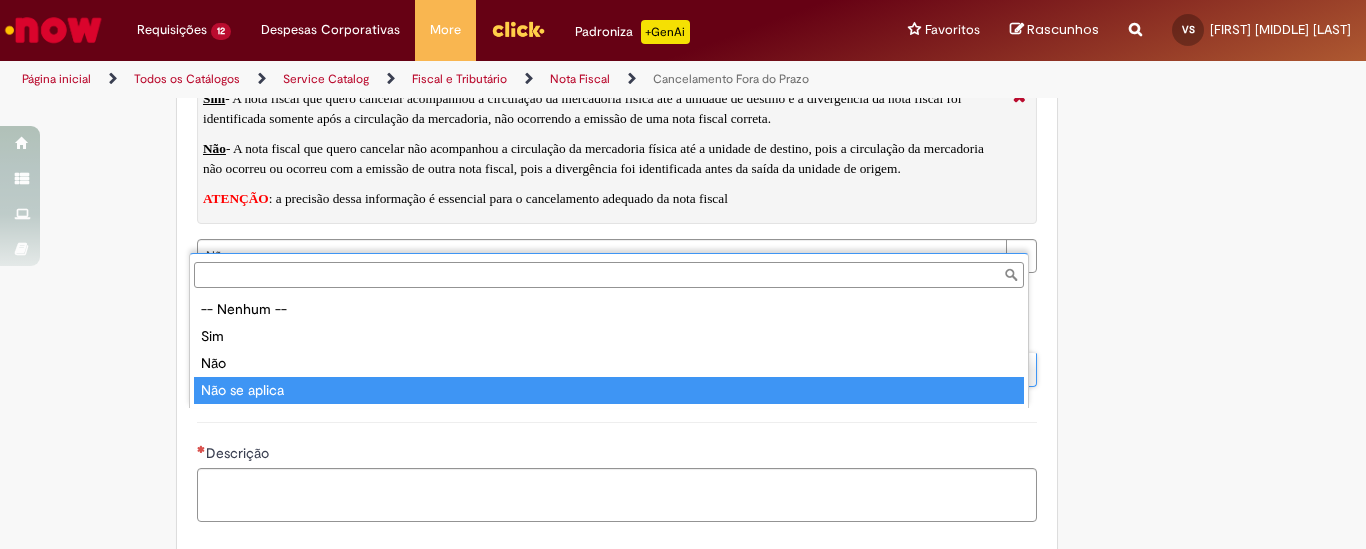 type on "**********" 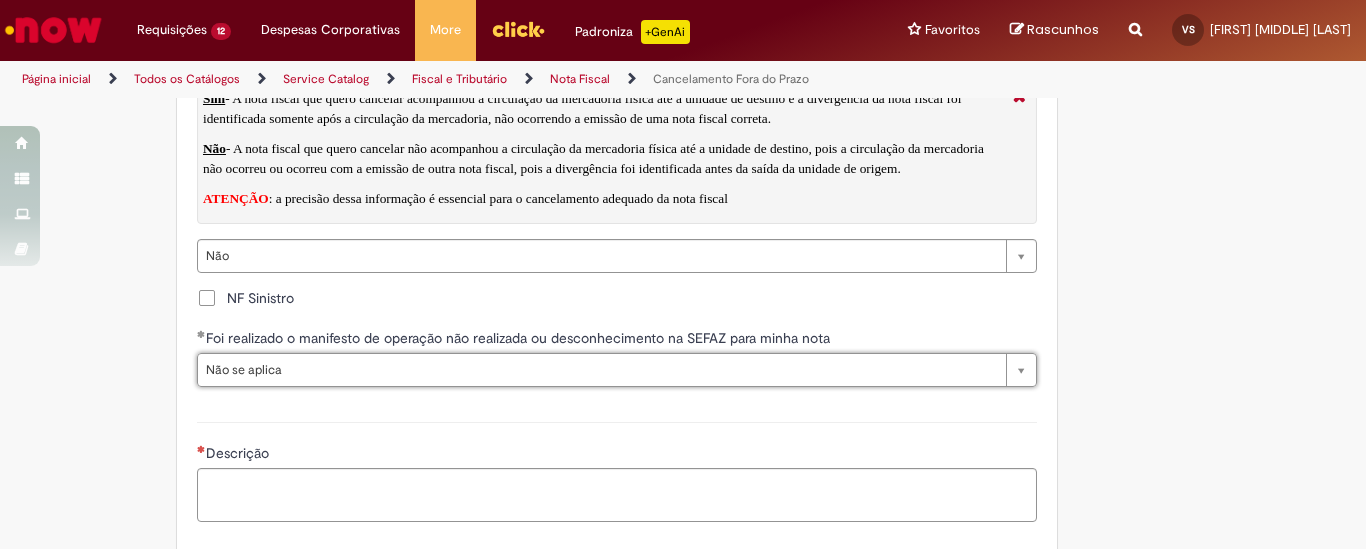 scroll, scrollTop: 3250, scrollLeft: 0, axis: vertical 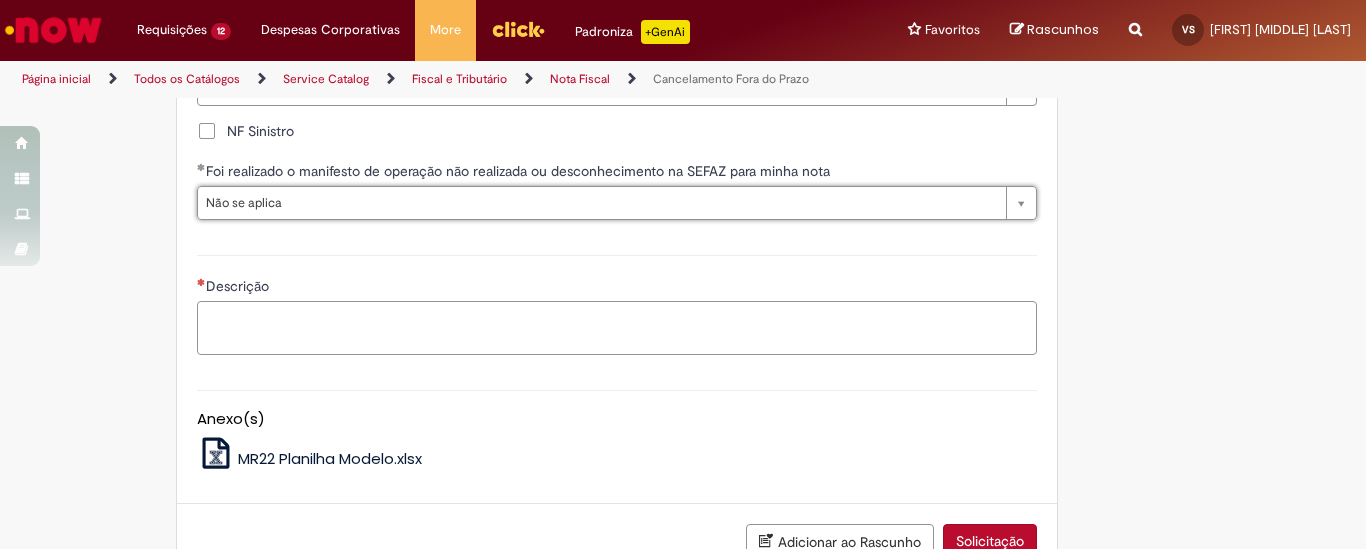 click on "Descrição" at bounding box center (617, 328) 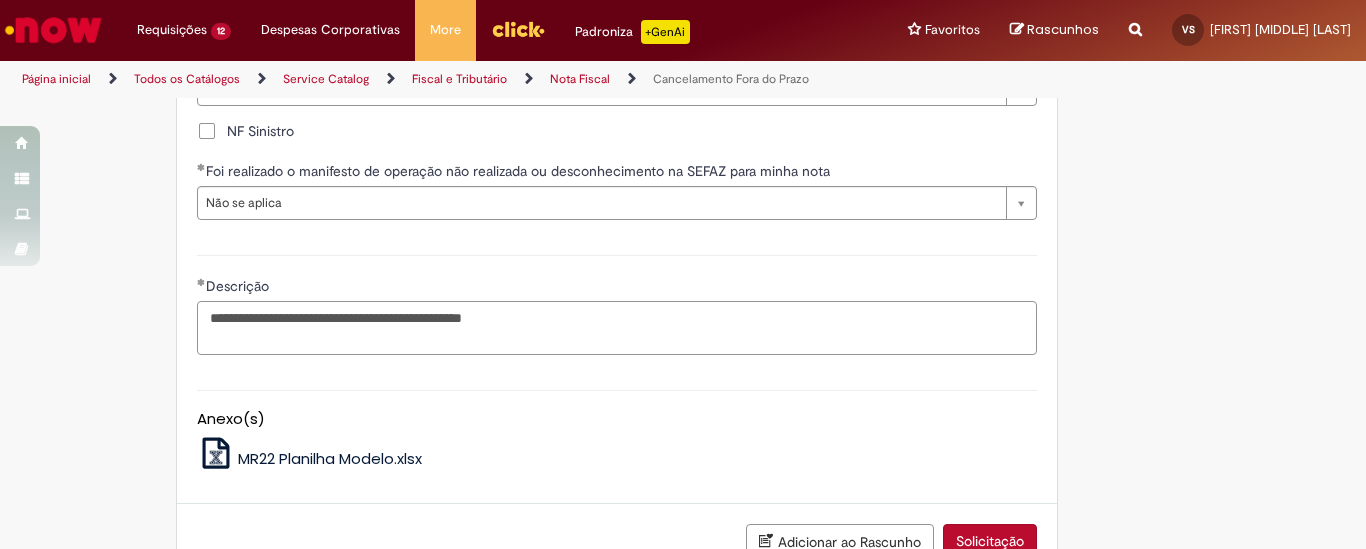 scroll, scrollTop: 3417, scrollLeft: 0, axis: vertical 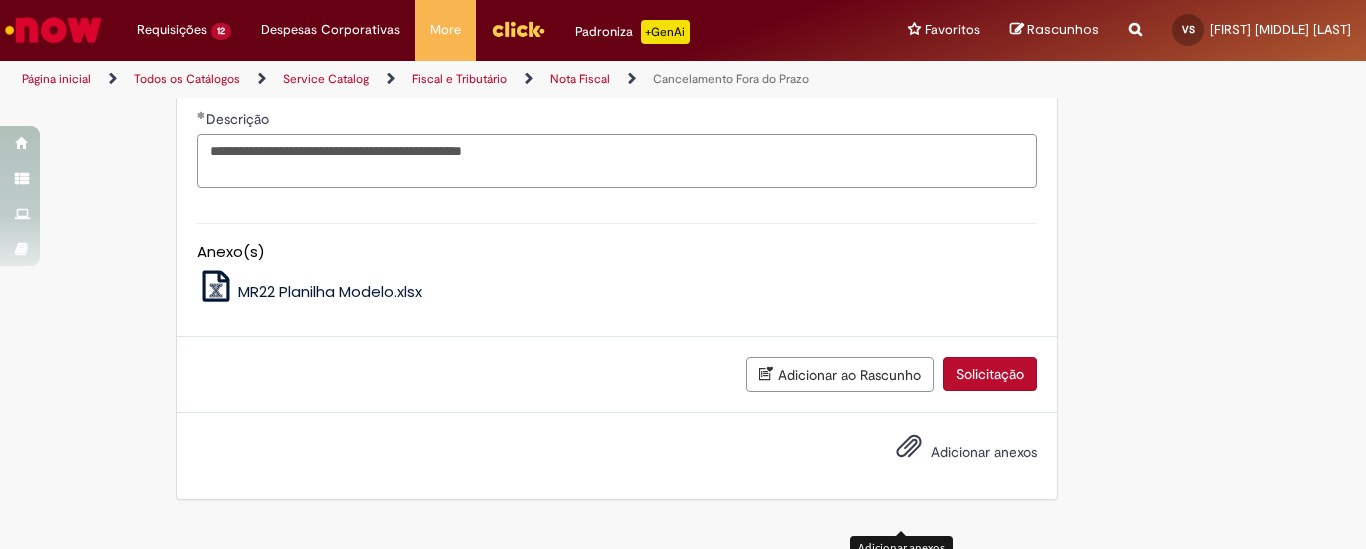 type on "**********" 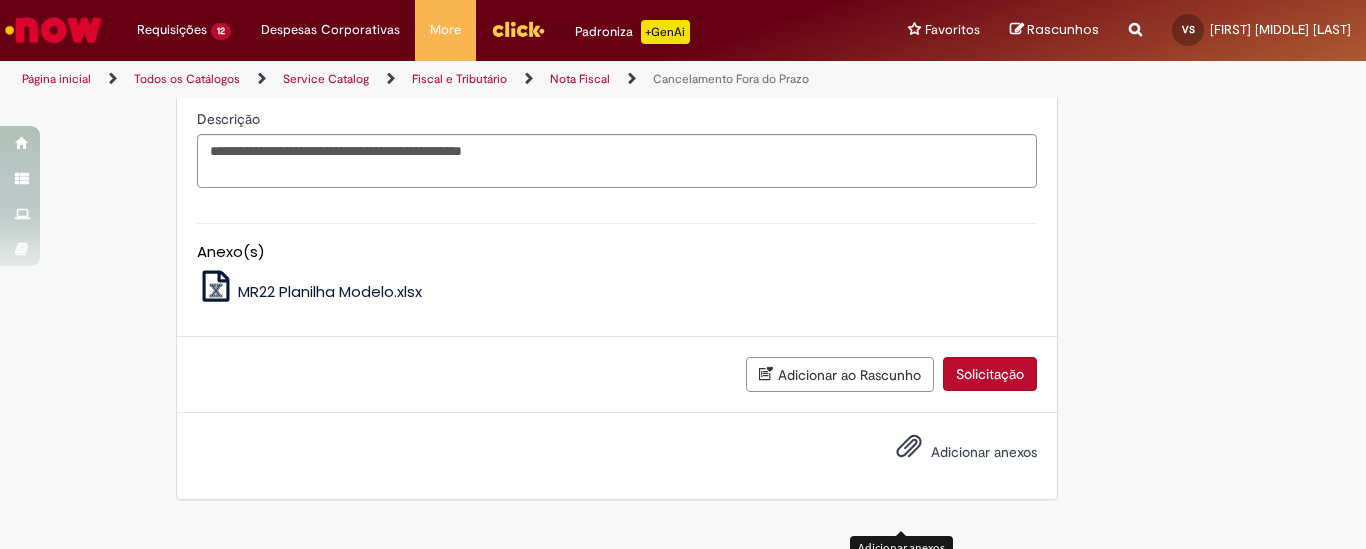 click at bounding box center (909, 447) 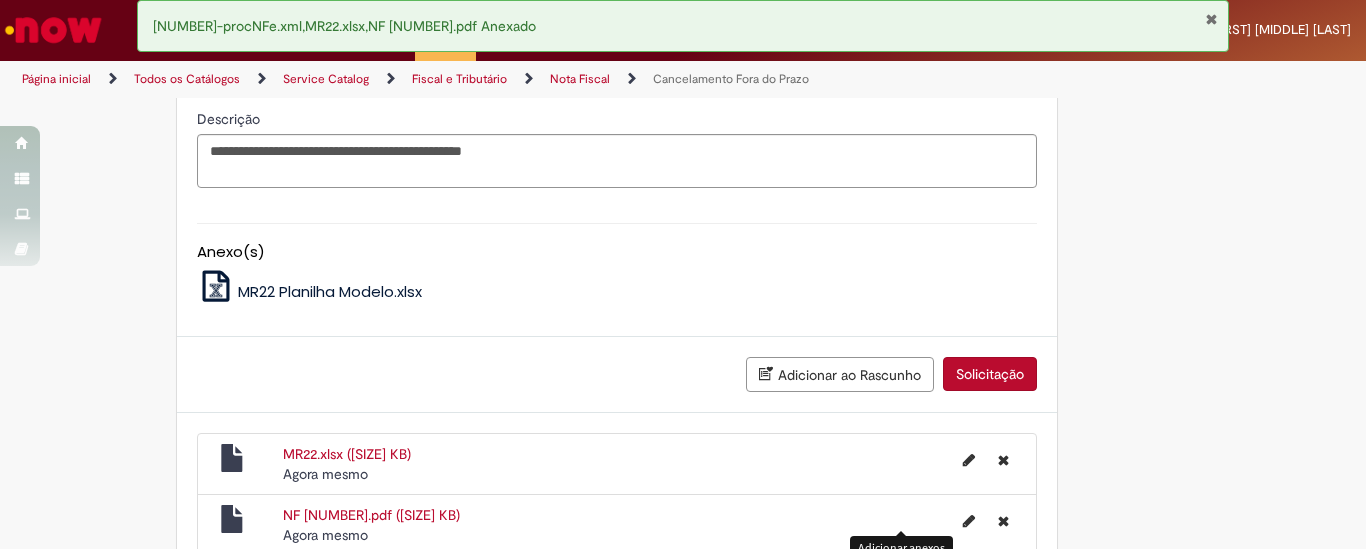 click on "Solicitação" at bounding box center [990, 374] 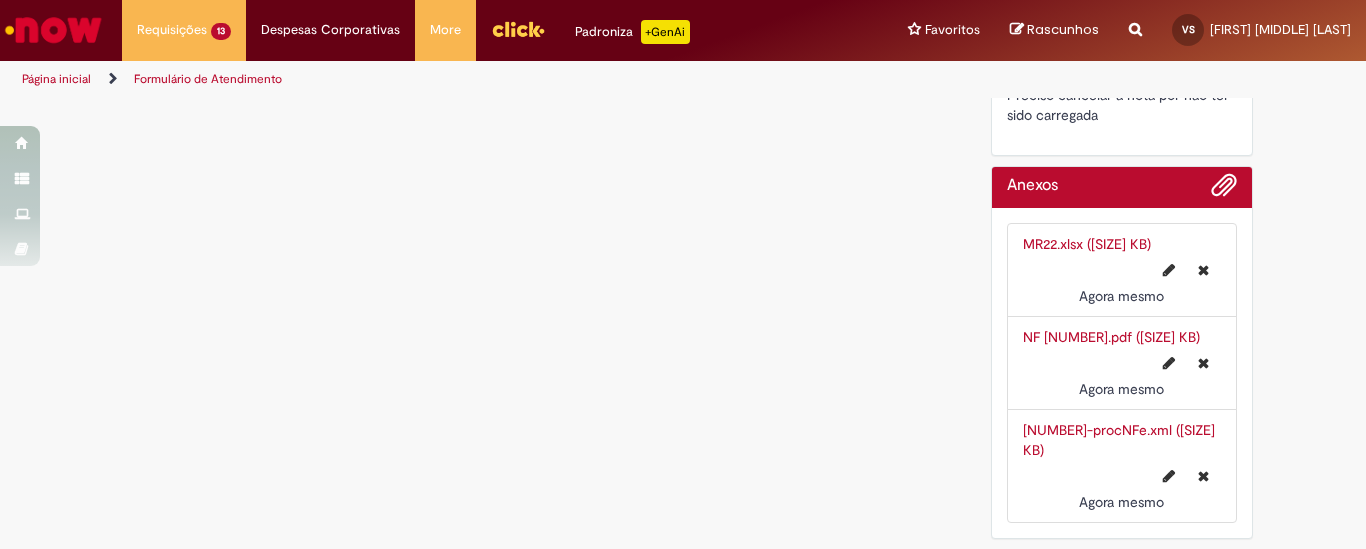 scroll, scrollTop: 0, scrollLeft: 0, axis: both 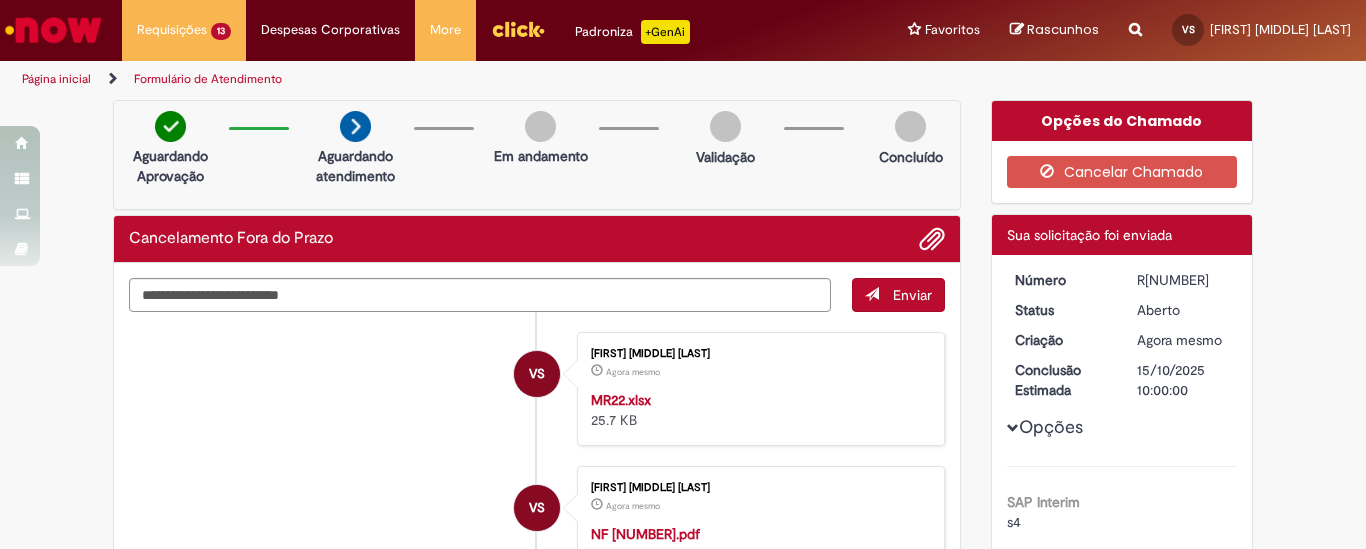 drag, startPoint x: 1126, startPoint y: 277, endPoint x: 1201, endPoint y: 281, distance: 75.10659 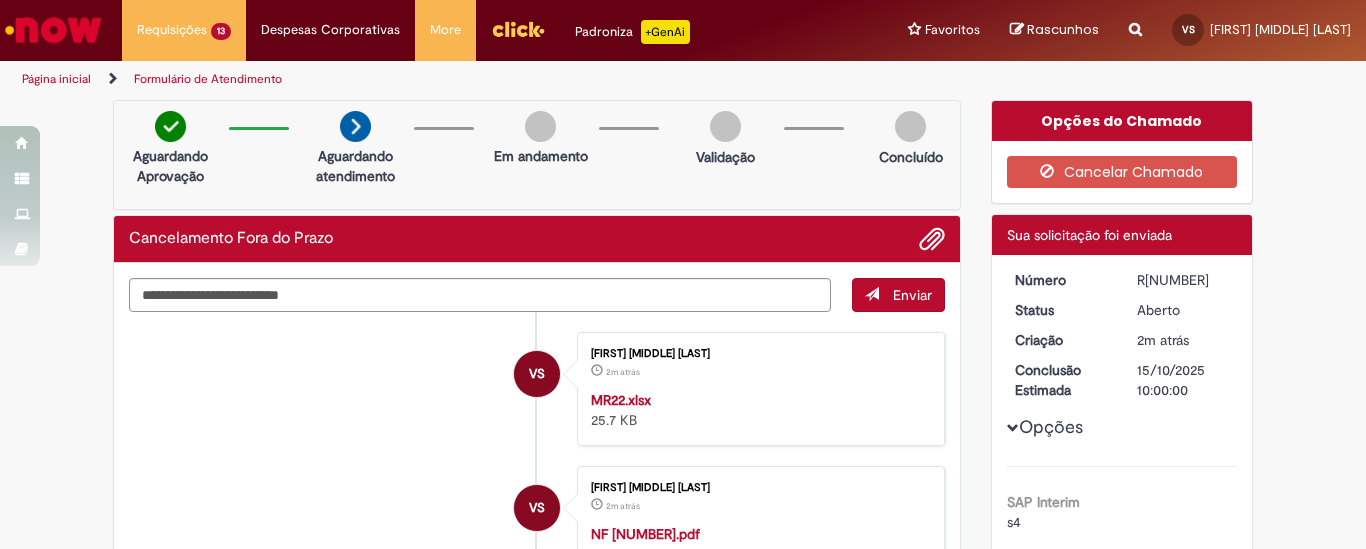 click at bounding box center [53, 30] 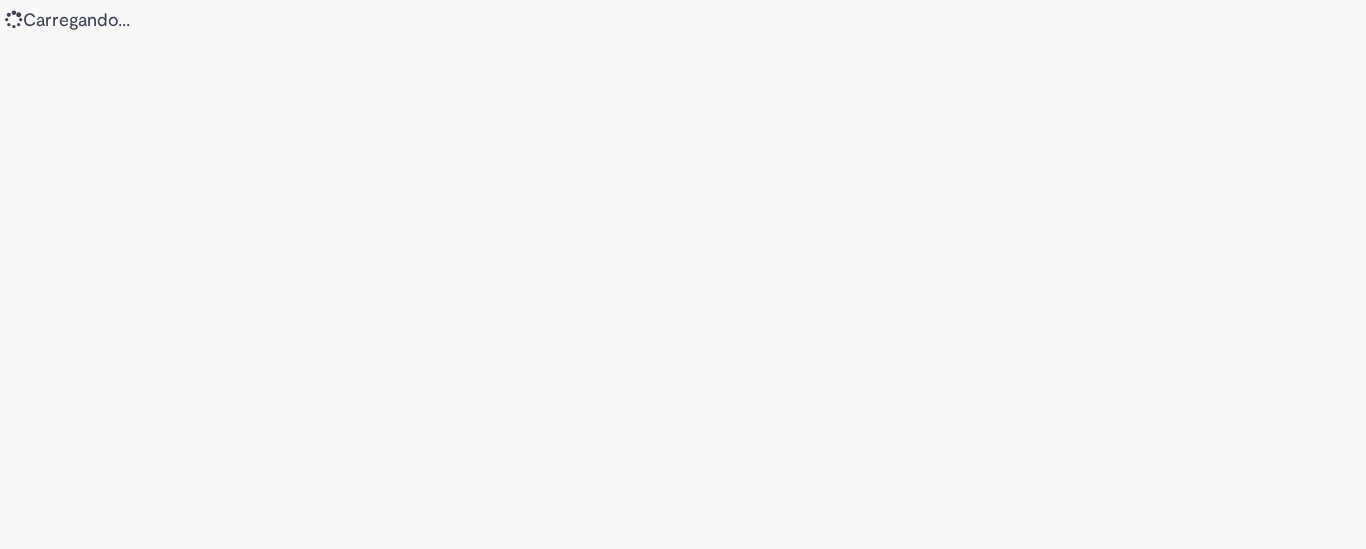 scroll, scrollTop: 0, scrollLeft: 0, axis: both 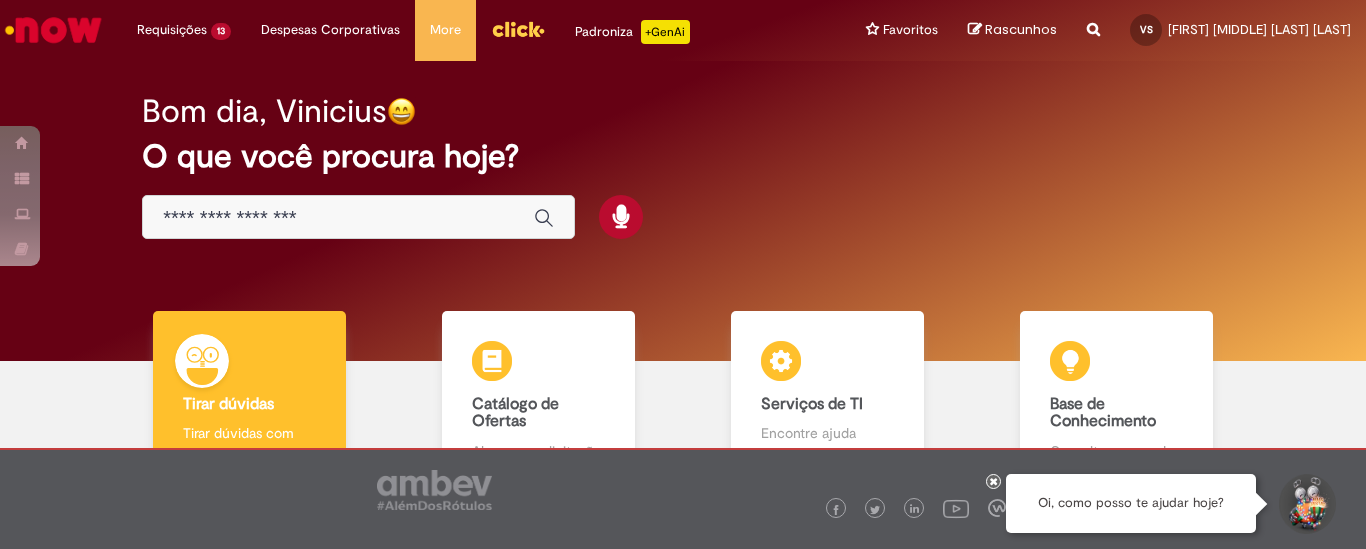 click at bounding box center (338, 218) 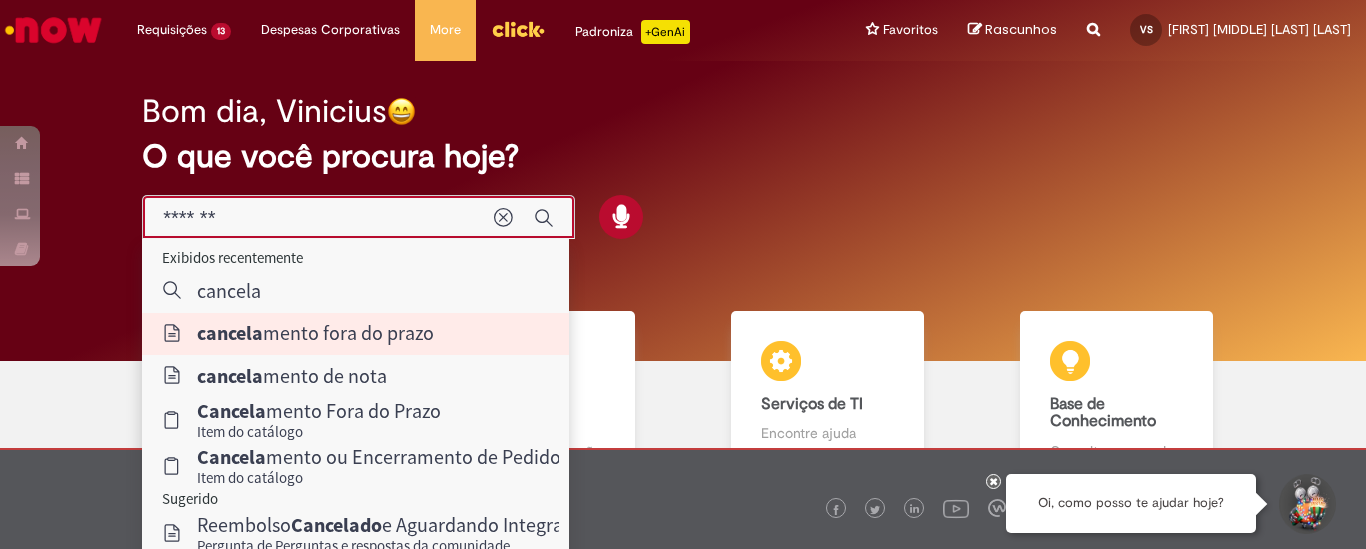 type on "**********" 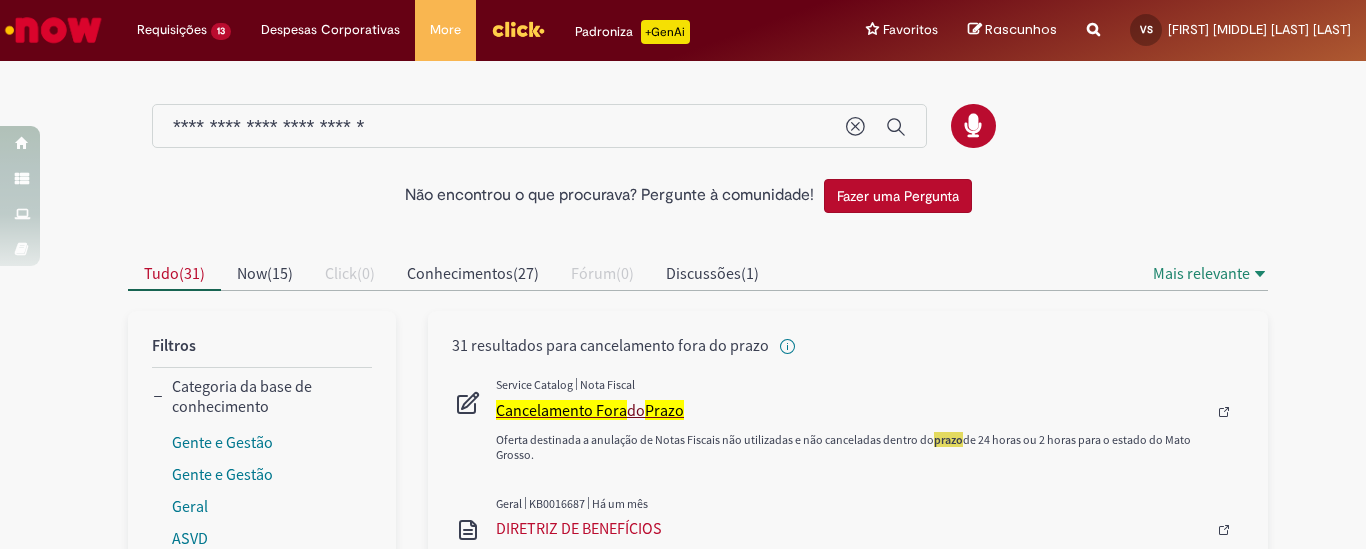 click on "Cancelamento Fora" at bounding box center (561, 410) 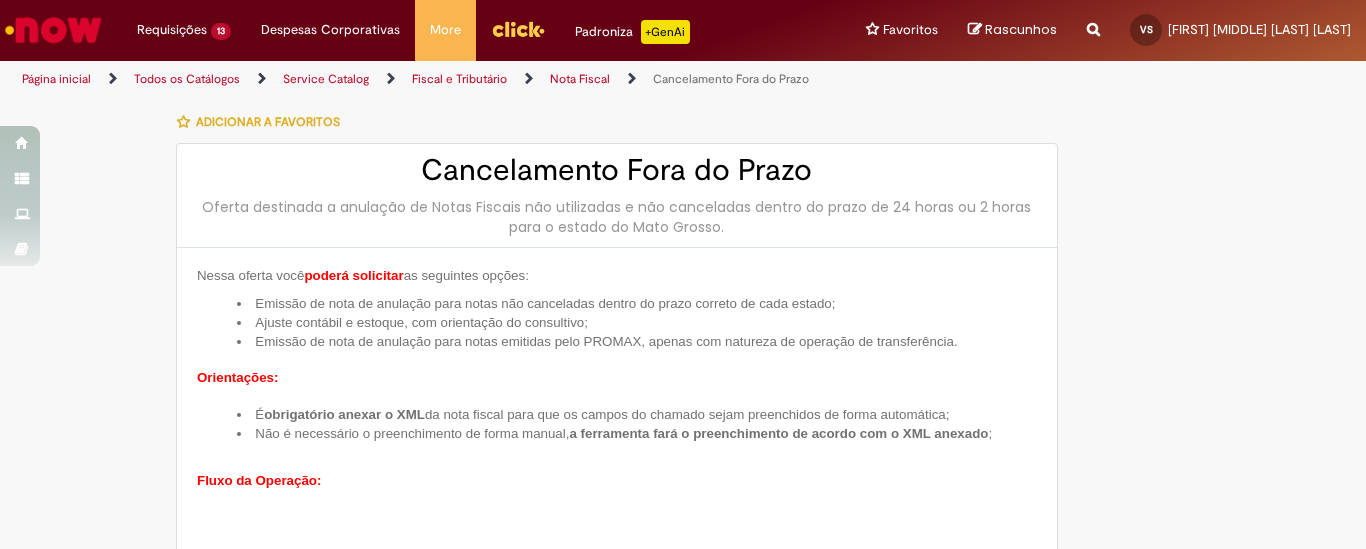 type on "********" 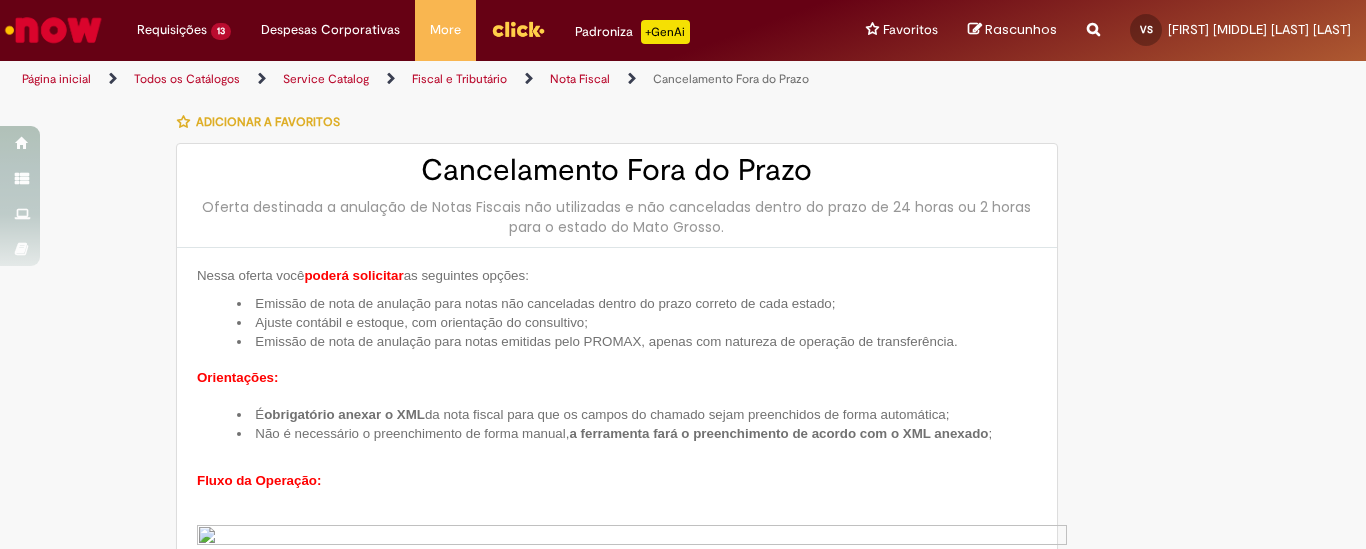 type on "**********" 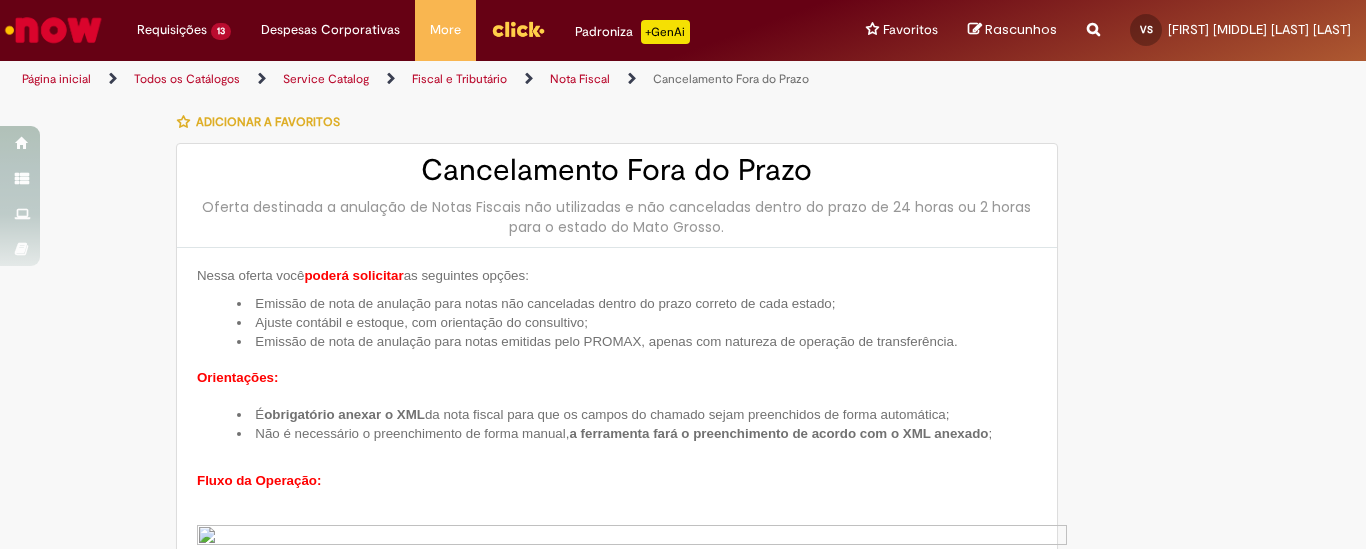type on "**********" 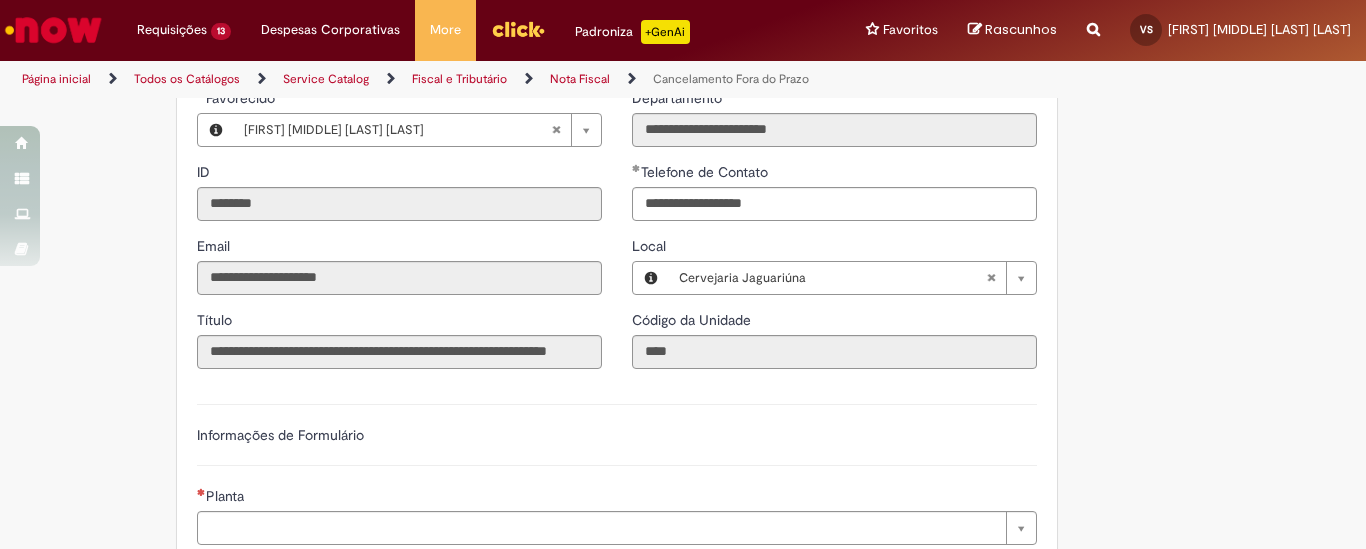 scroll, scrollTop: 1583, scrollLeft: 0, axis: vertical 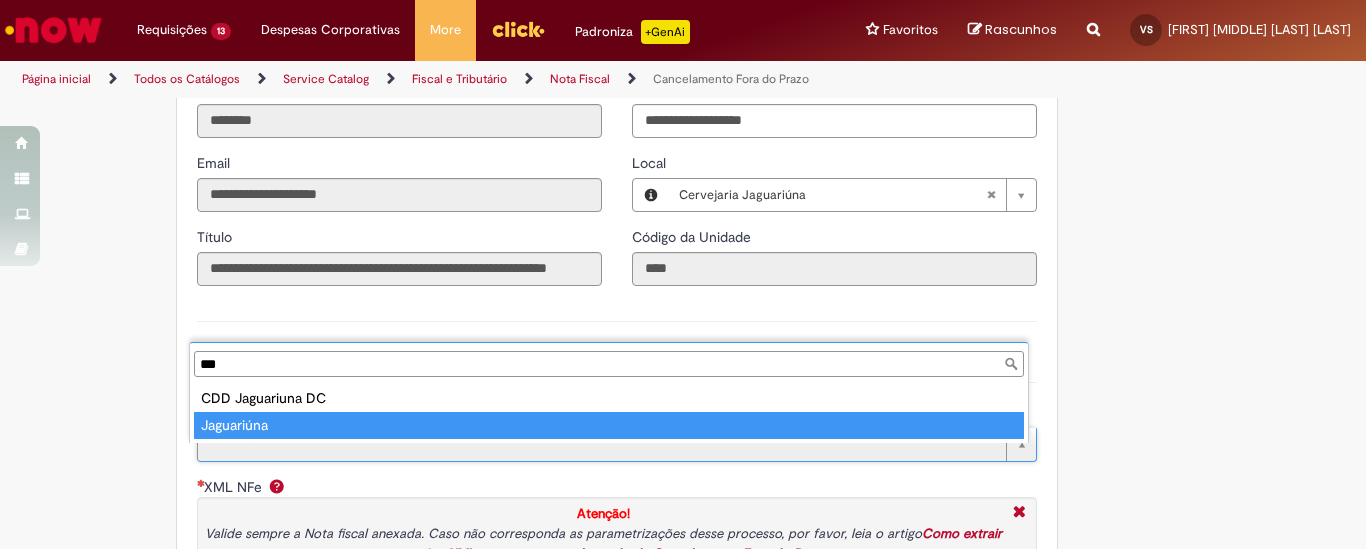 type on "***" 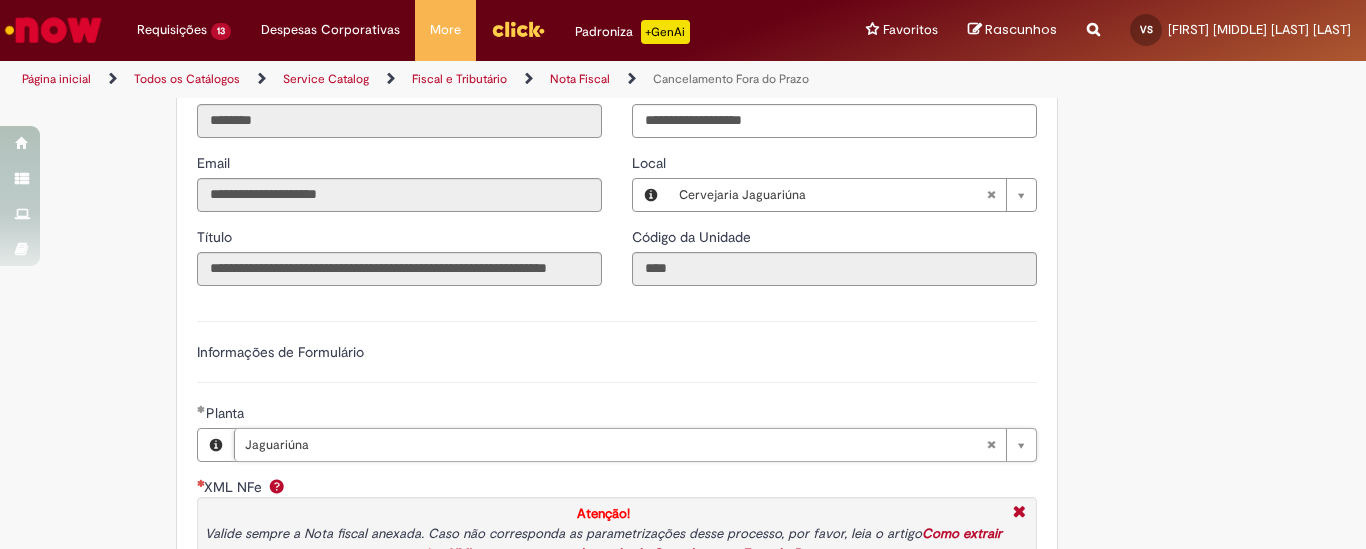 scroll, scrollTop: 1750, scrollLeft: 0, axis: vertical 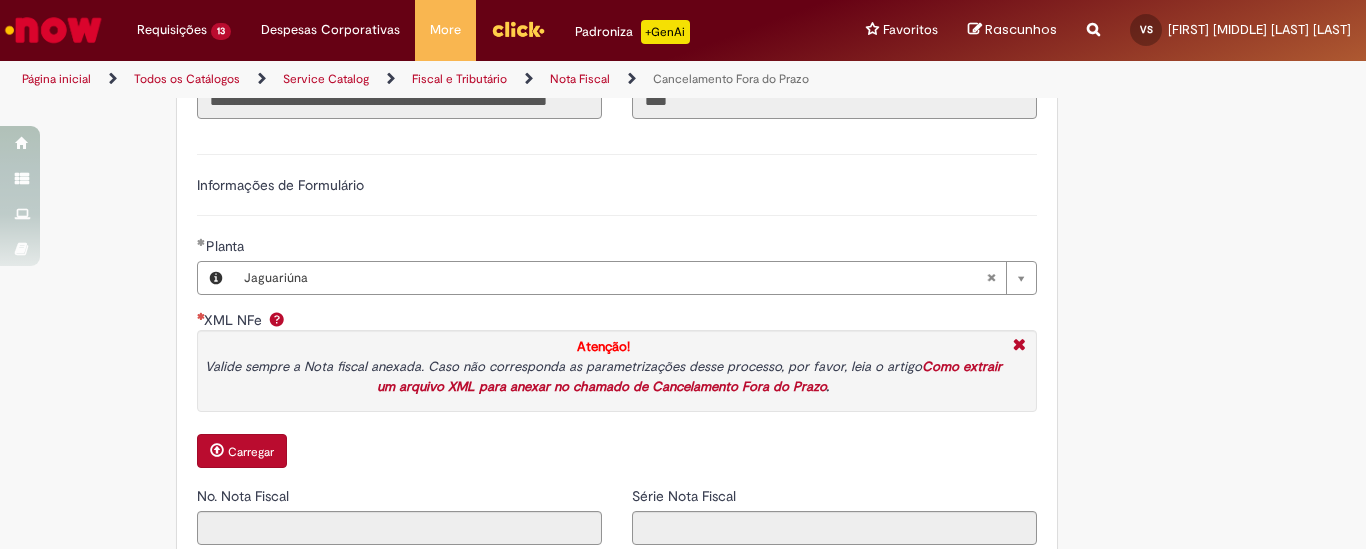 click on "Carregar" at bounding box center [251, 452] 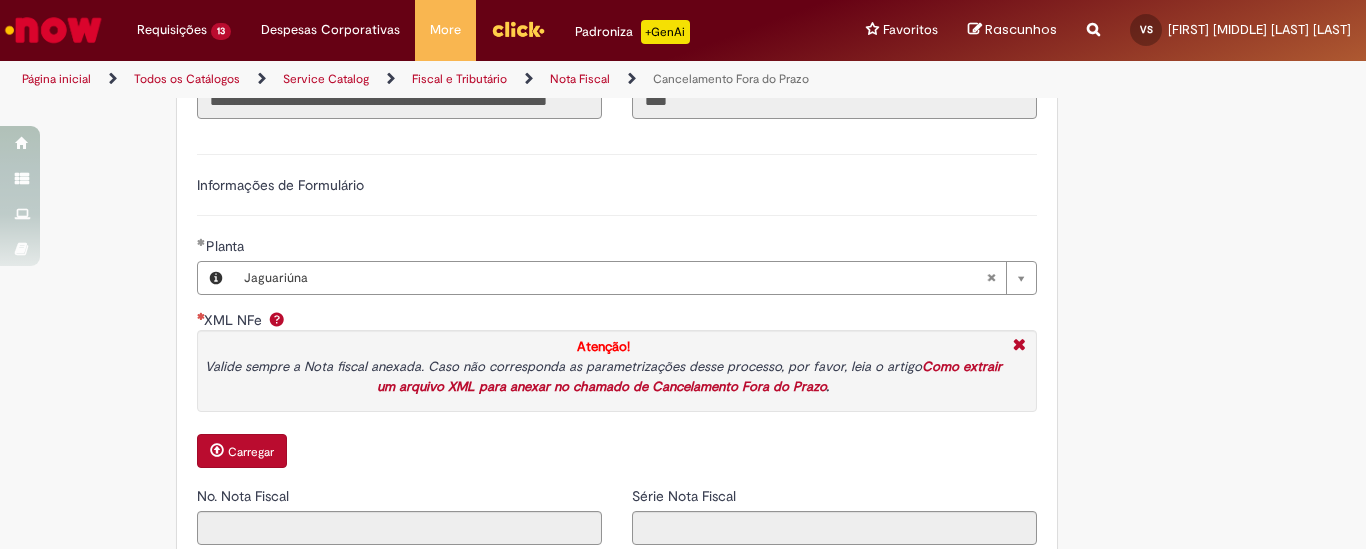 type on "*******" 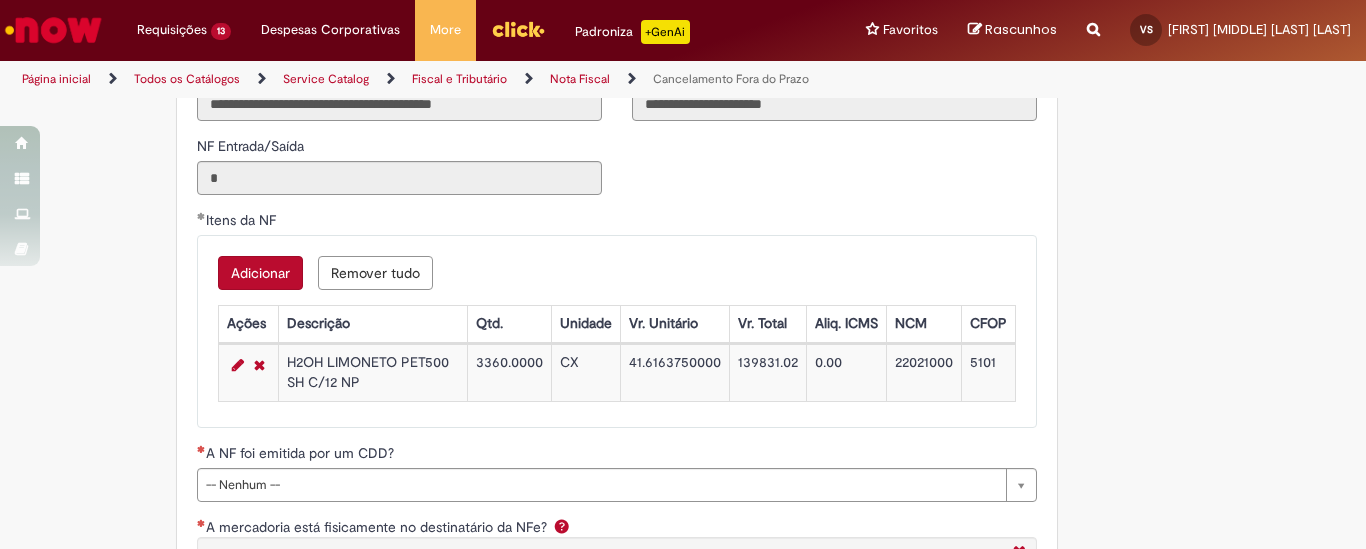 scroll, scrollTop: 2583, scrollLeft: 0, axis: vertical 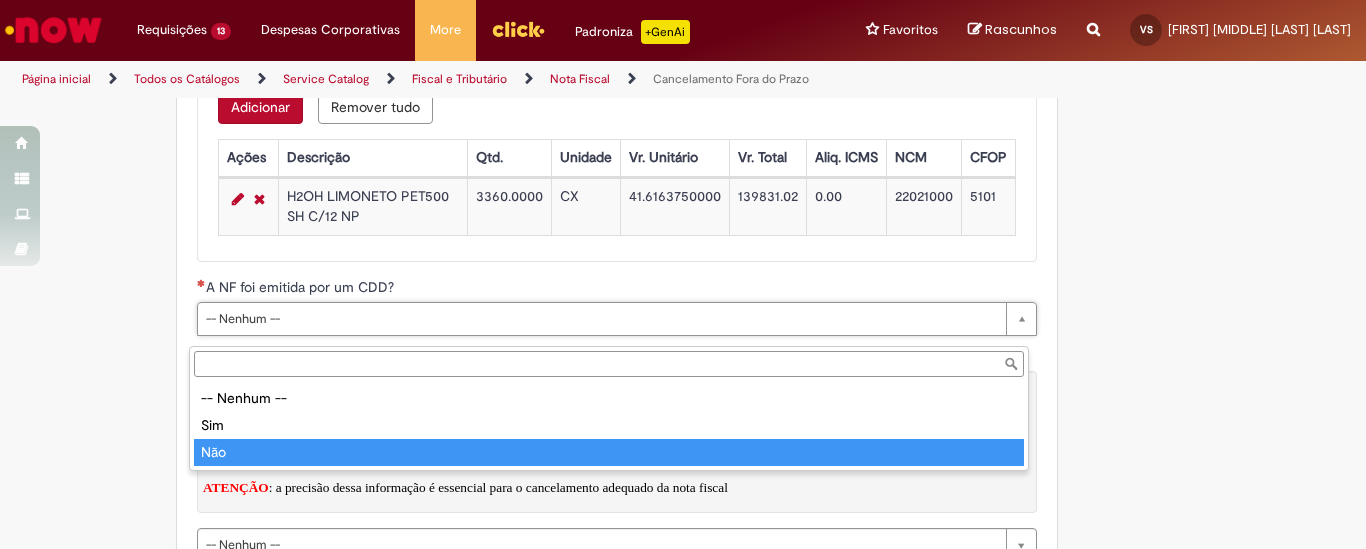 type on "***" 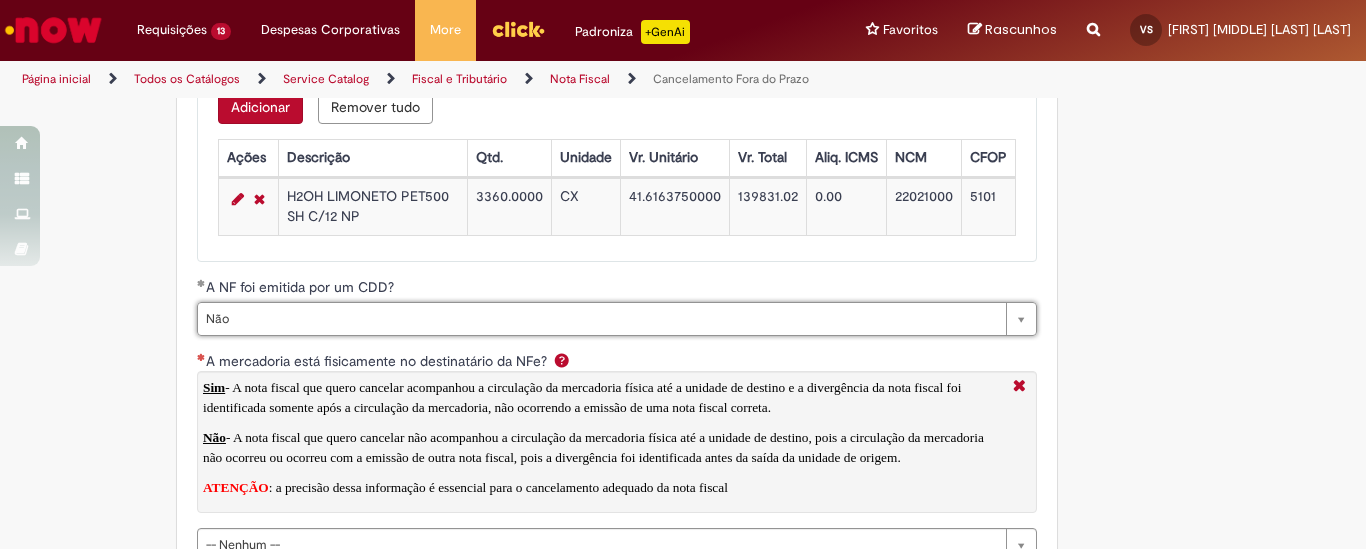 scroll, scrollTop: 2833, scrollLeft: 0, axis: vertical 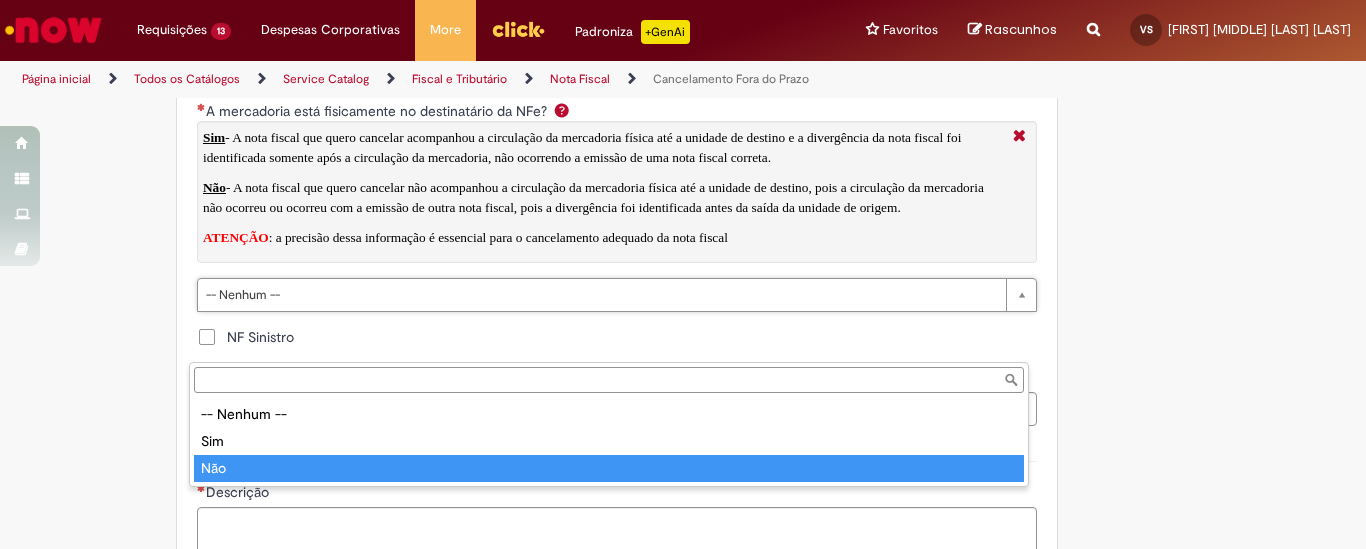 type on "***" 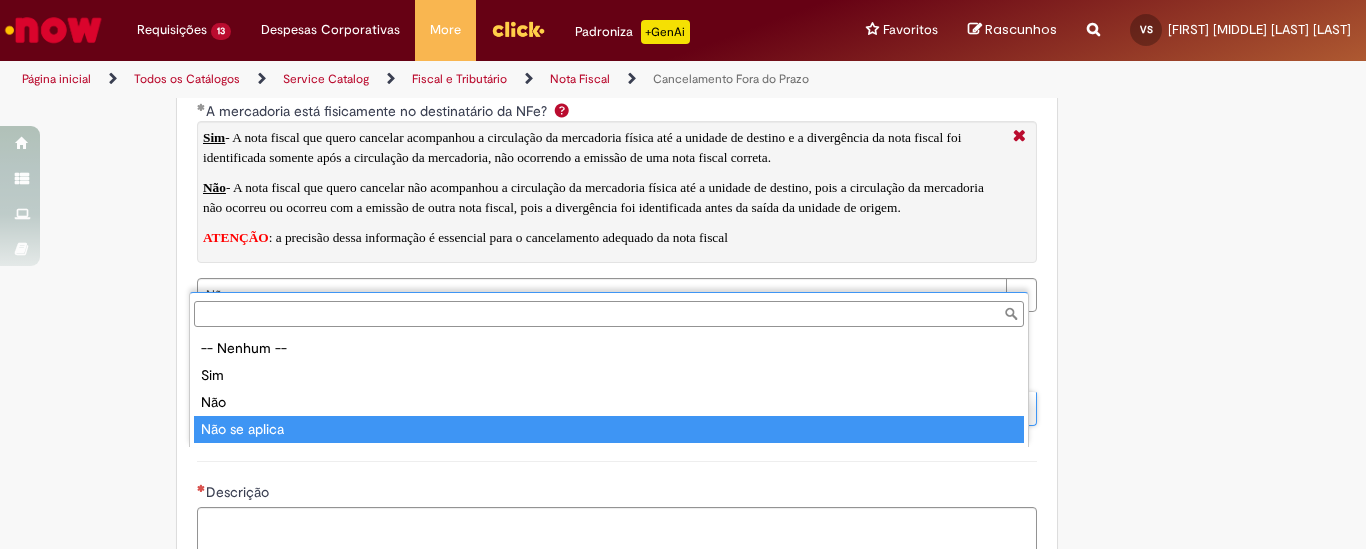 type on "**********" 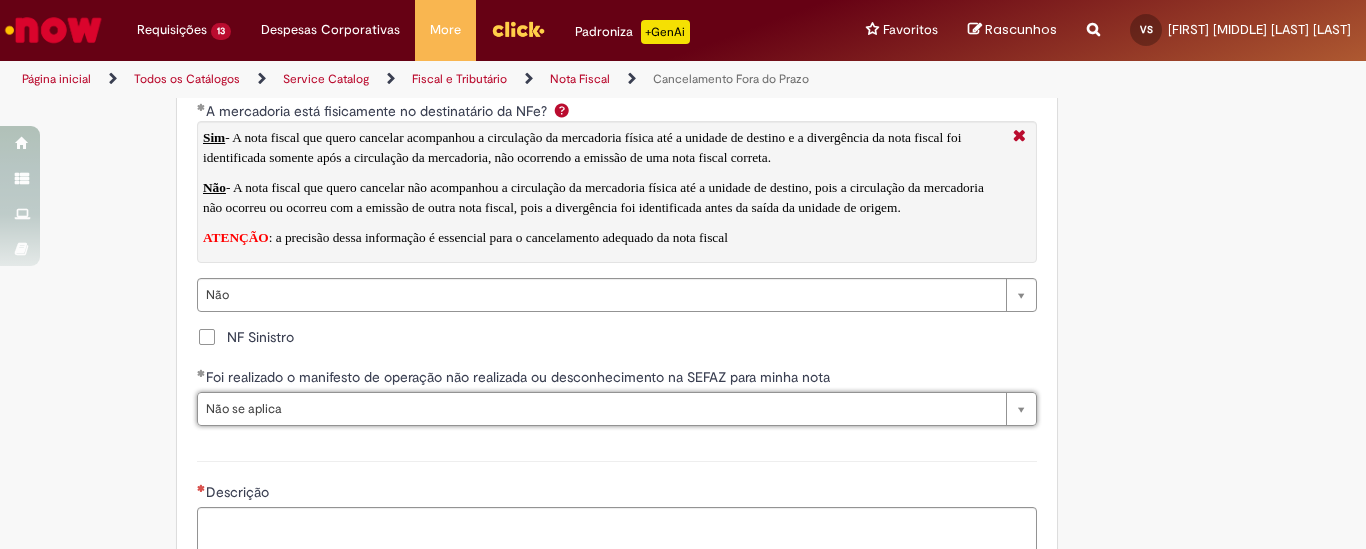 scroll, scrollTop: 3083, scrollLeft: 0, axis: vertical 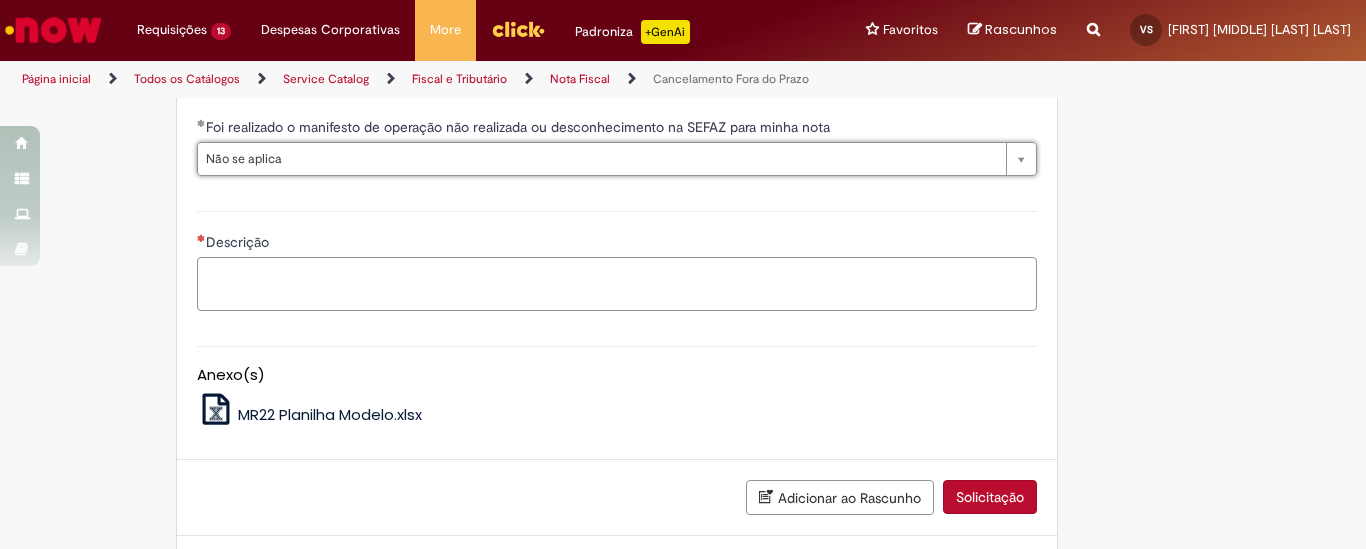 click on "Descrição" at bounding box center (617, 284) 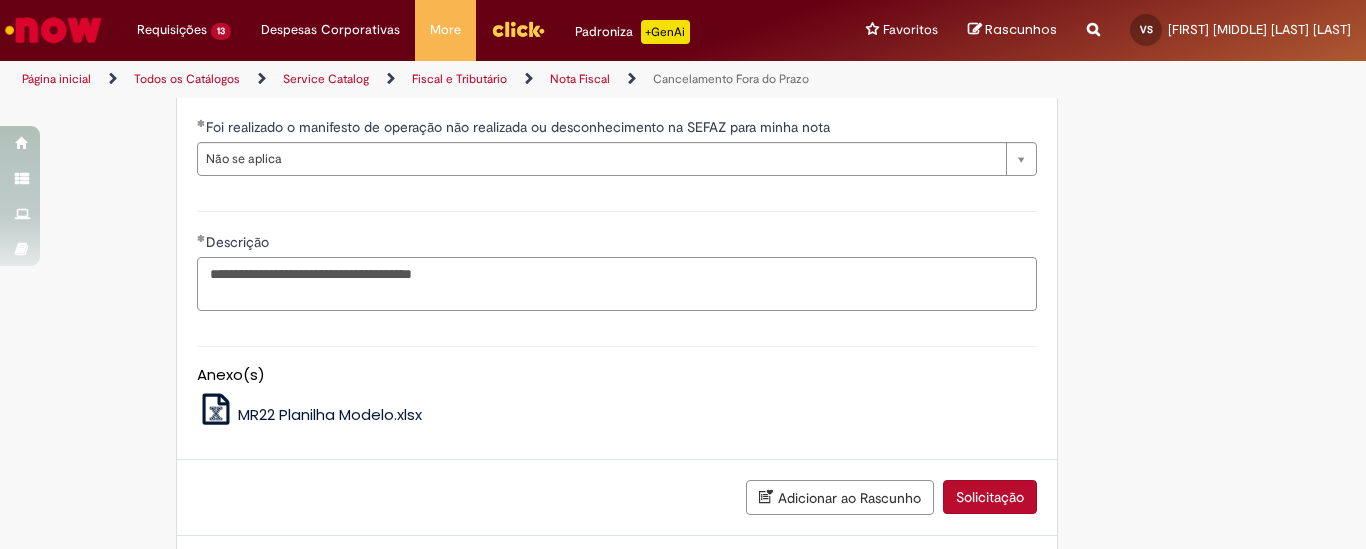 scroll, scrollTop: 3233, scrollLeft: 0, axis: vertical 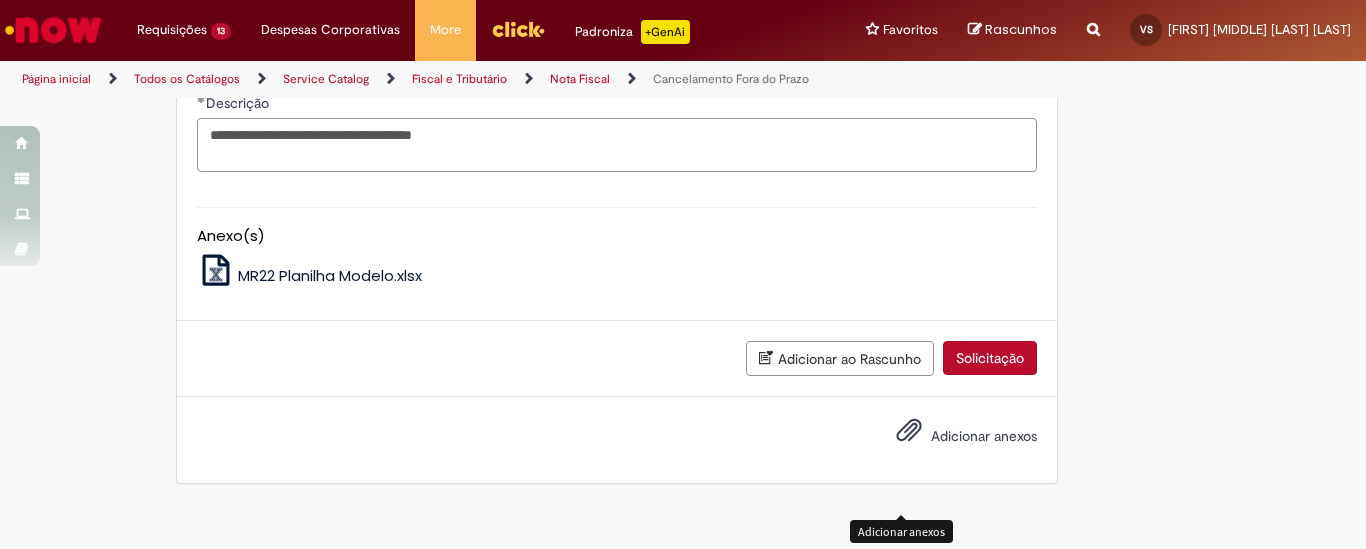type on "**********" 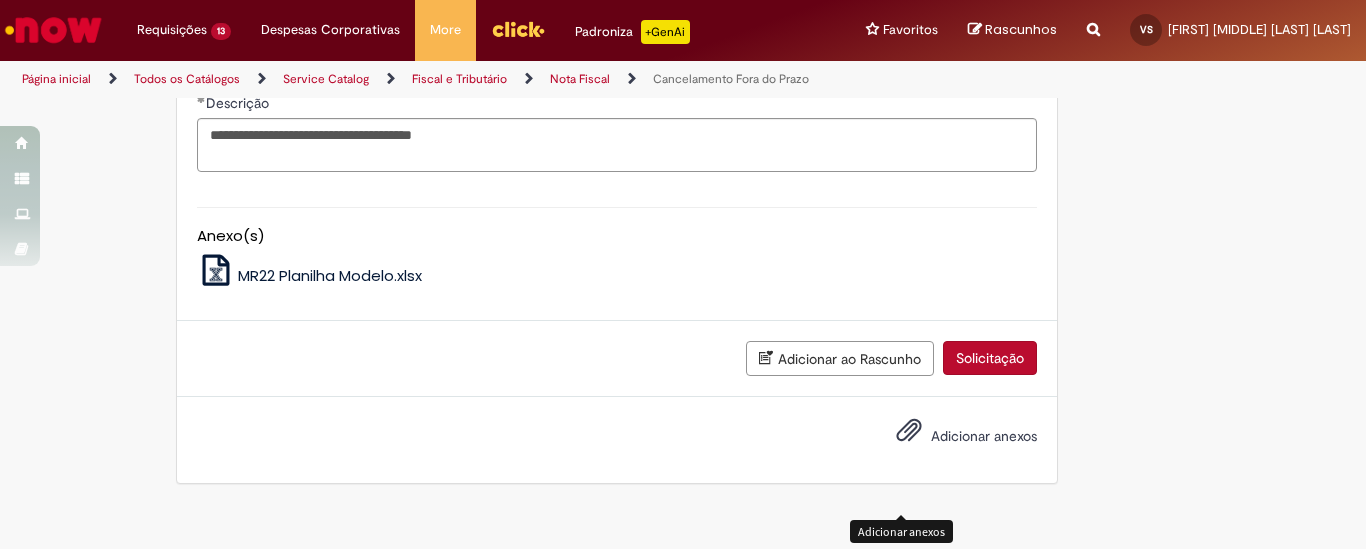 click at bounding box center [909, 431] 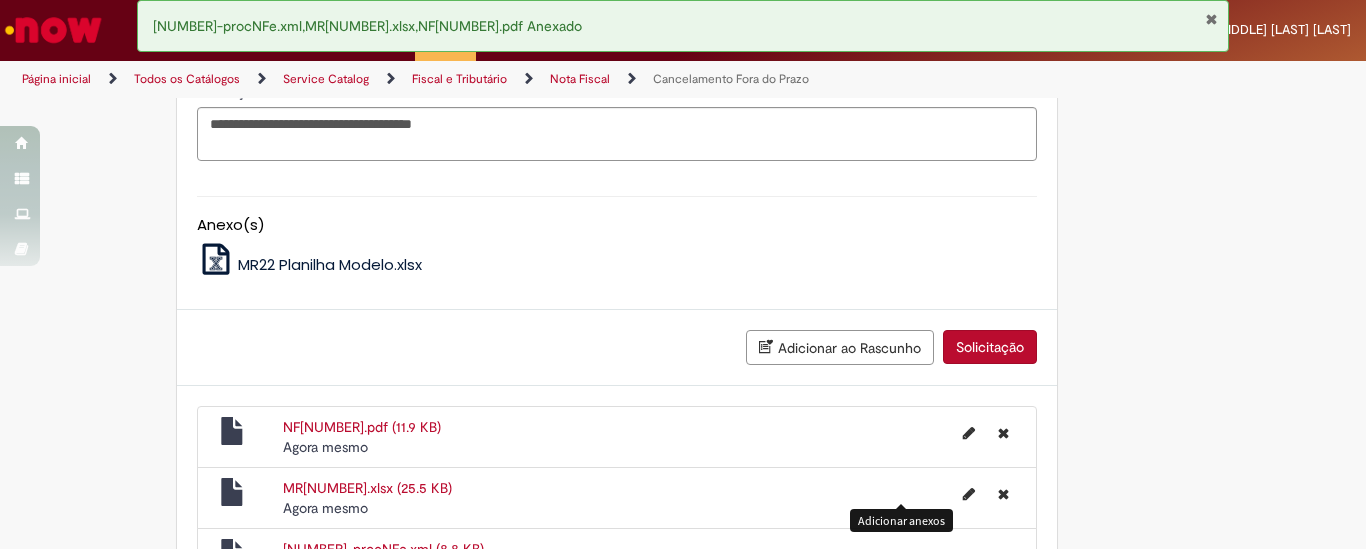 click on "Solicitação" at bounding box center (990, 347) 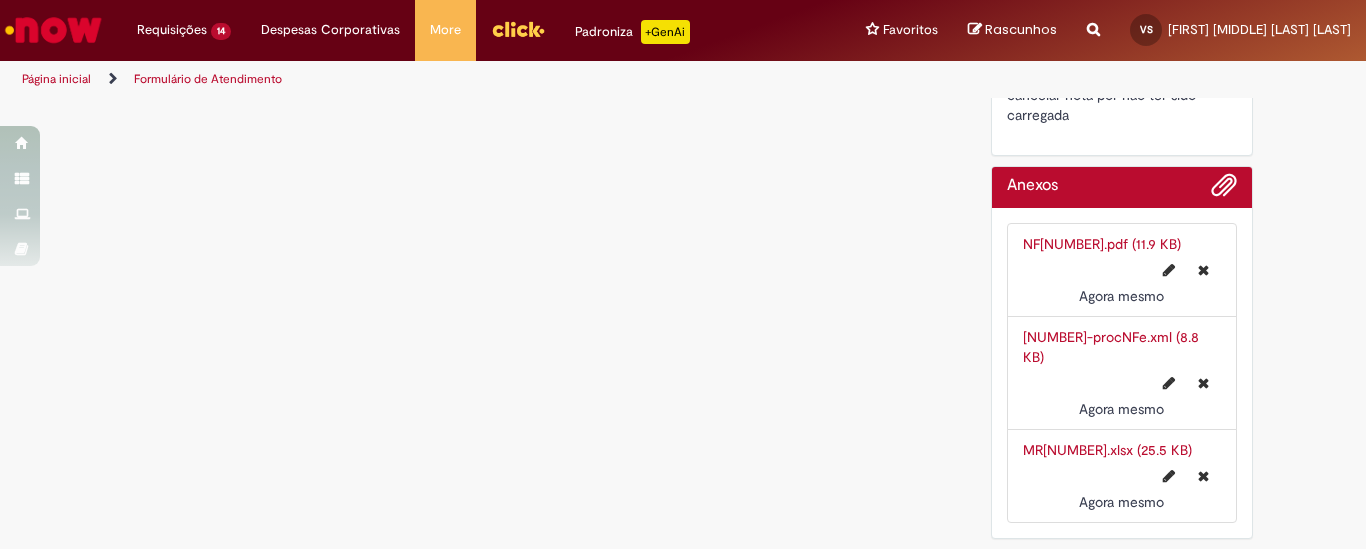 scroll, scrollTop: 0, scrollLeft: 0, axis: both 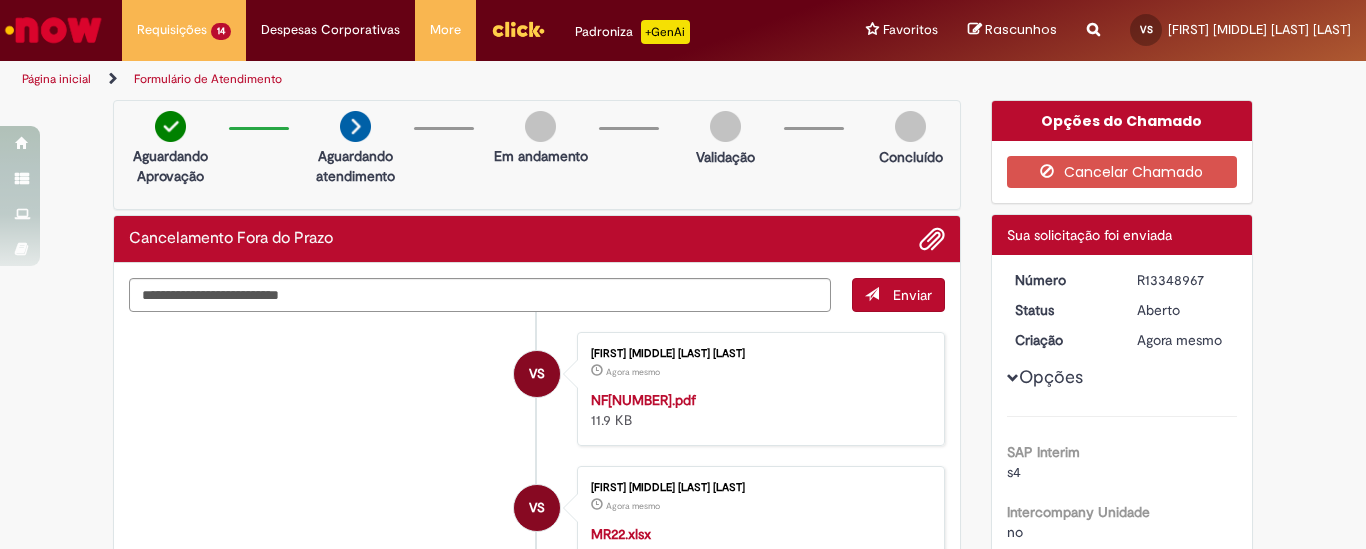 drag, startPoint x: 1121, startPoint y: 275, endPoint x: 1204, endPoint y: 276, distance: 83.00603 